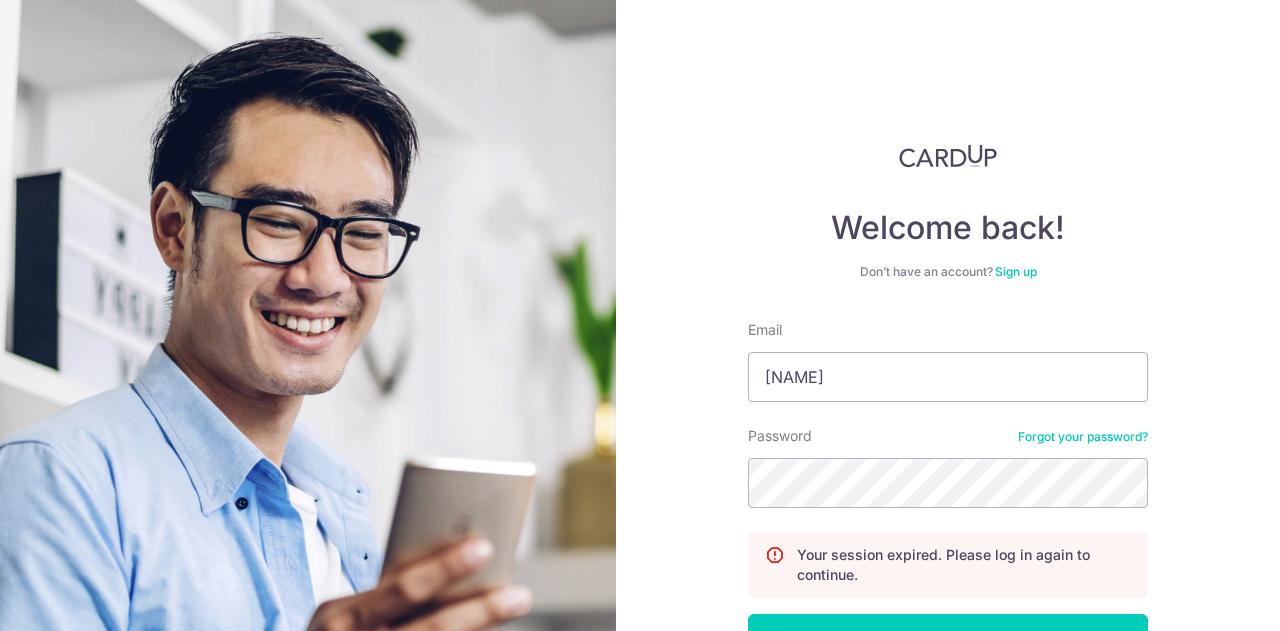 scroll, scrollTop: 0, scrollLeft: 0, axis: both 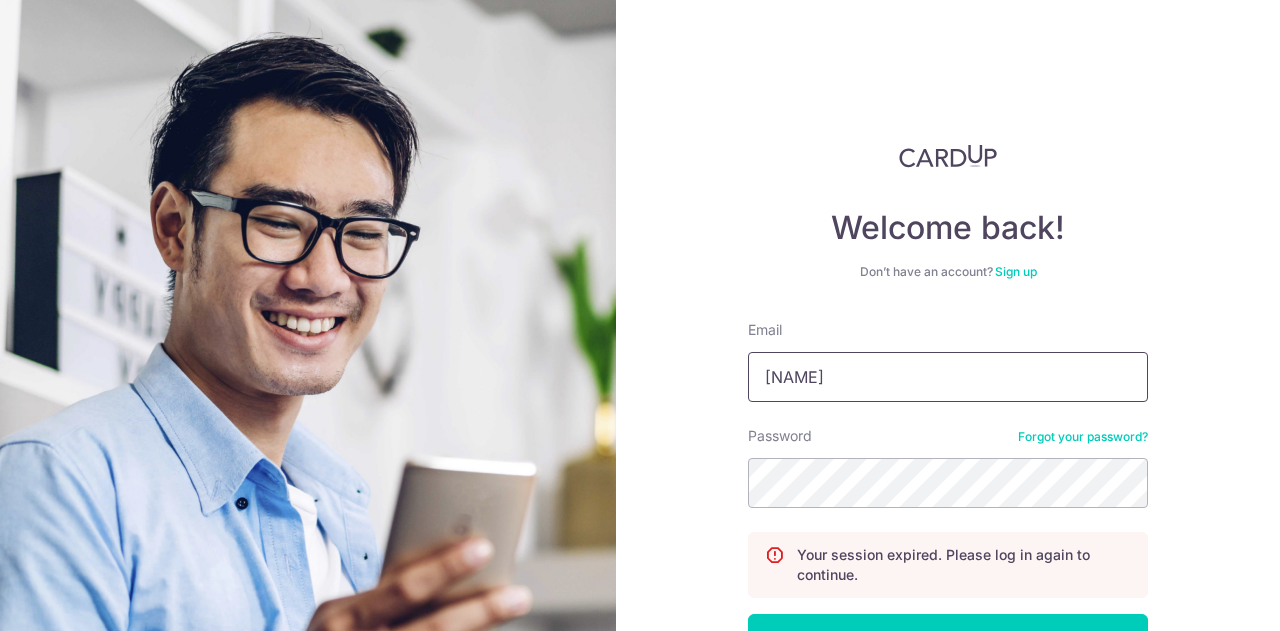 drag, startPoint x: 0, startPoint y: 0, endPoint x: 903, endPoint y: 353, distance: 969.5452 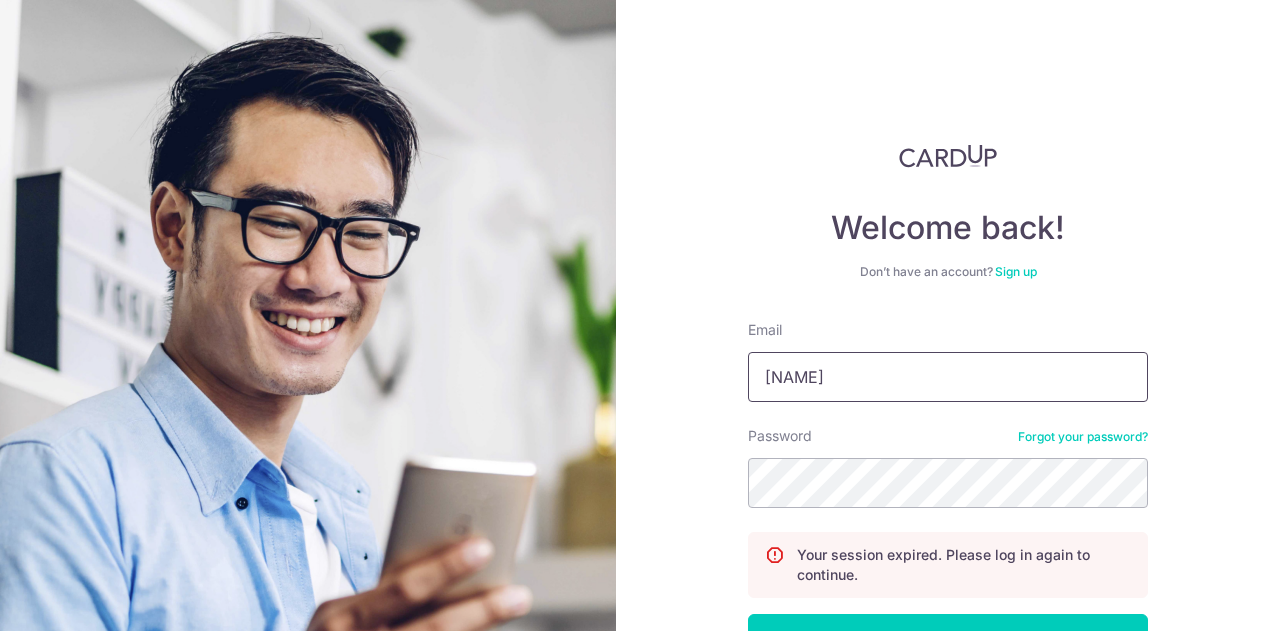 type on "[EMAIL]" 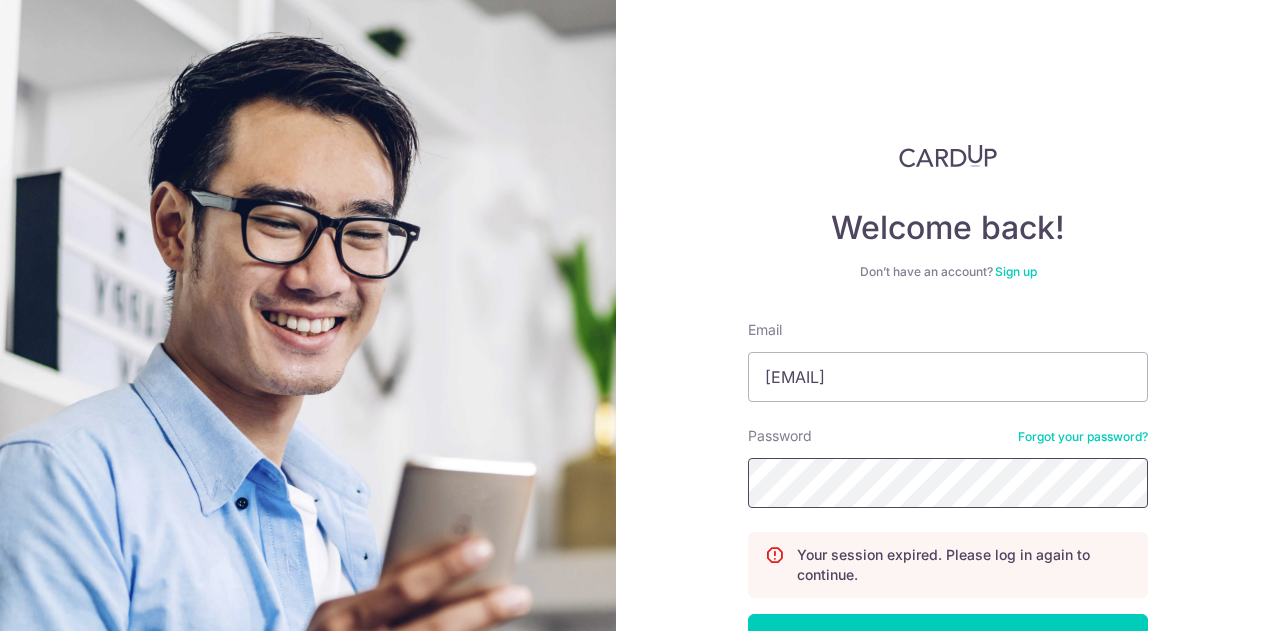 scroll, scrollTop: 100, scrollLeft: 0, axis: vertical 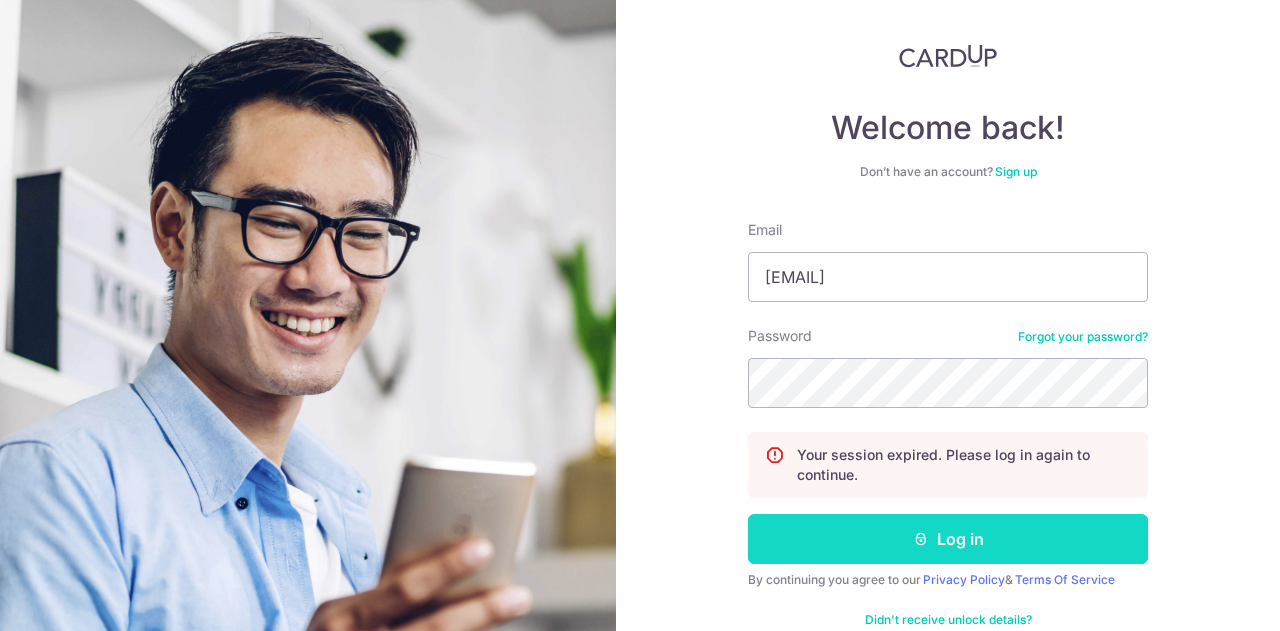 click on "Log in" at bounding box center (948, 539) 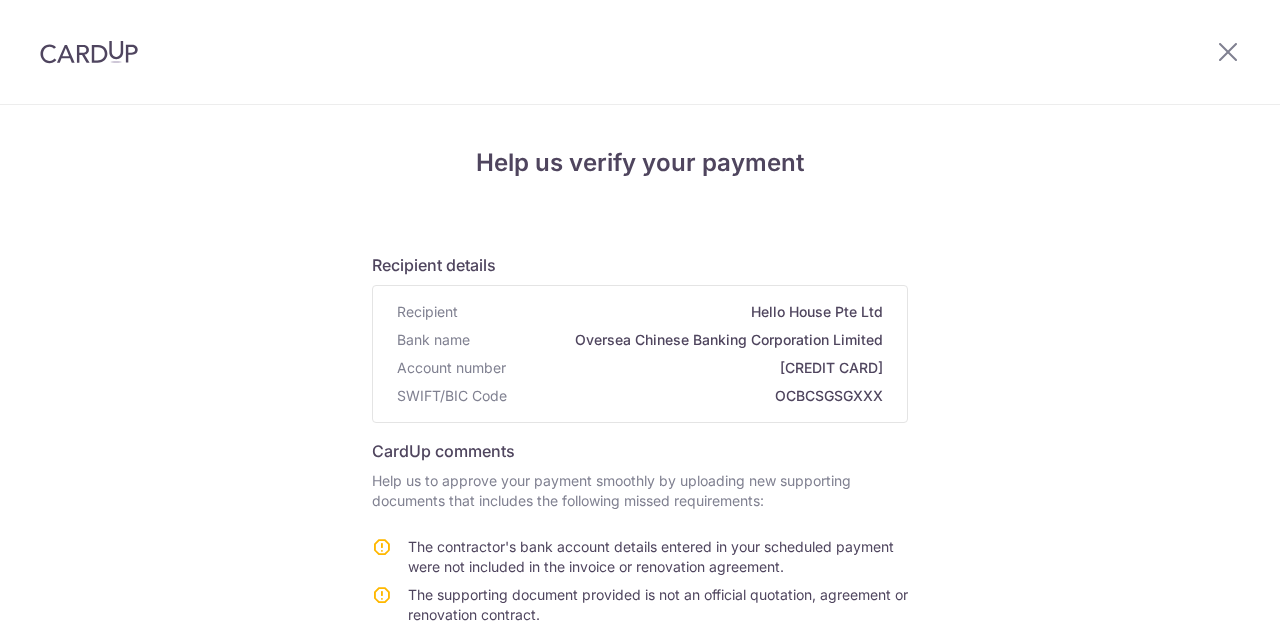 scroll, scrollTop: 0, scrollLeft: 0, axis: both 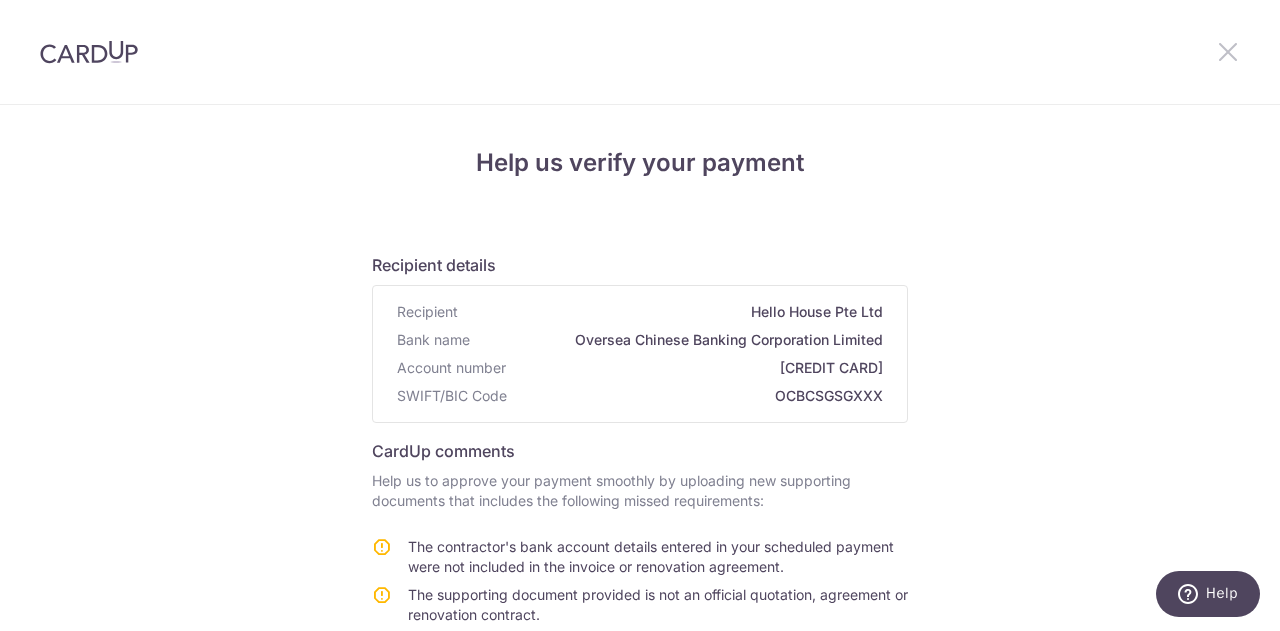 click at bounding box center [1228, 51] 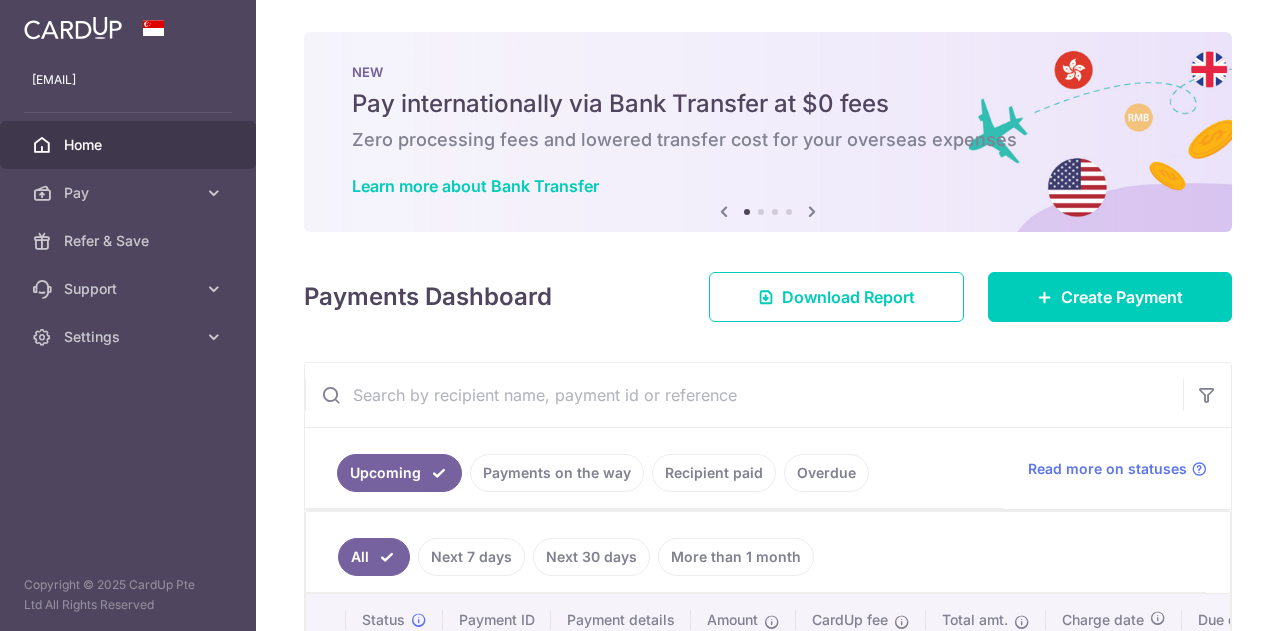 scroll, scrollTop: 0, scrollLeft: 0, axis: both 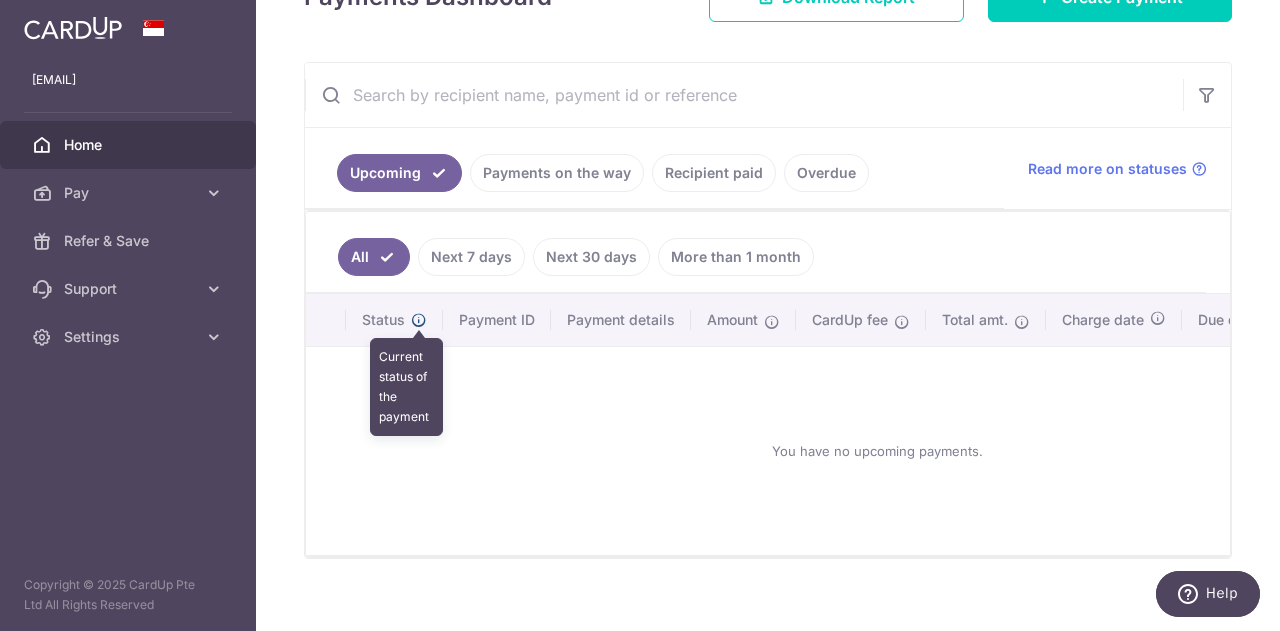 click at bounding box center (419, 320) 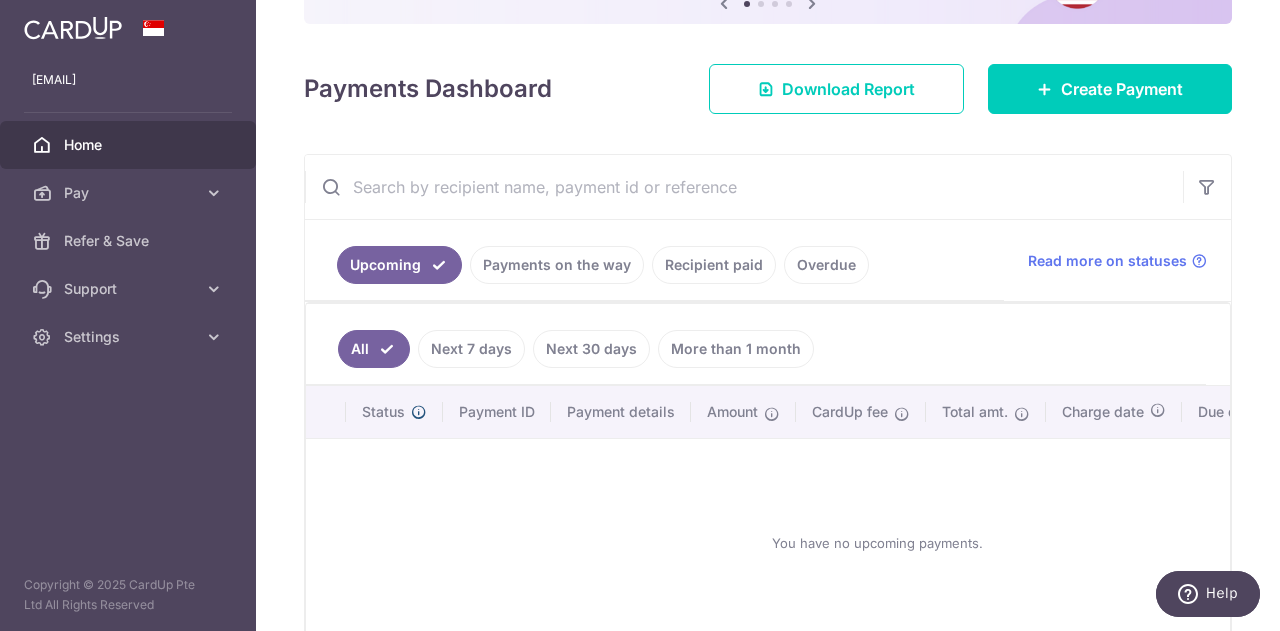 scroll, scrollTop: 100, scrollLeft: 0, axis: vertical 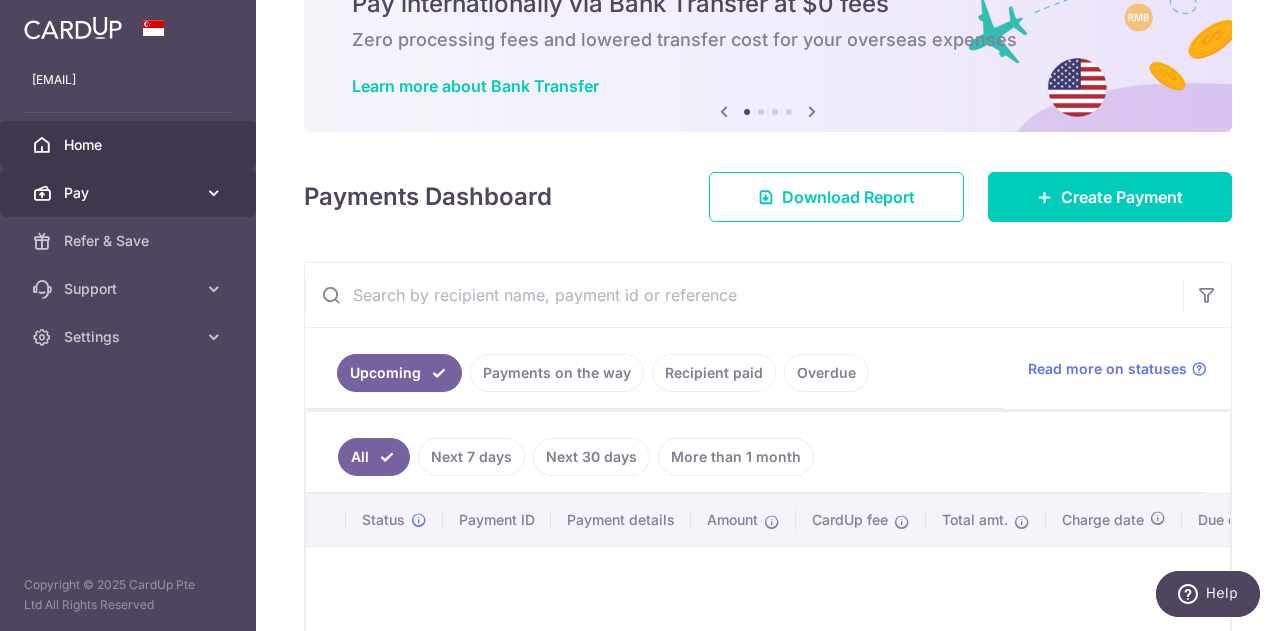 click on "Pay" at bounding box center (130, 193) 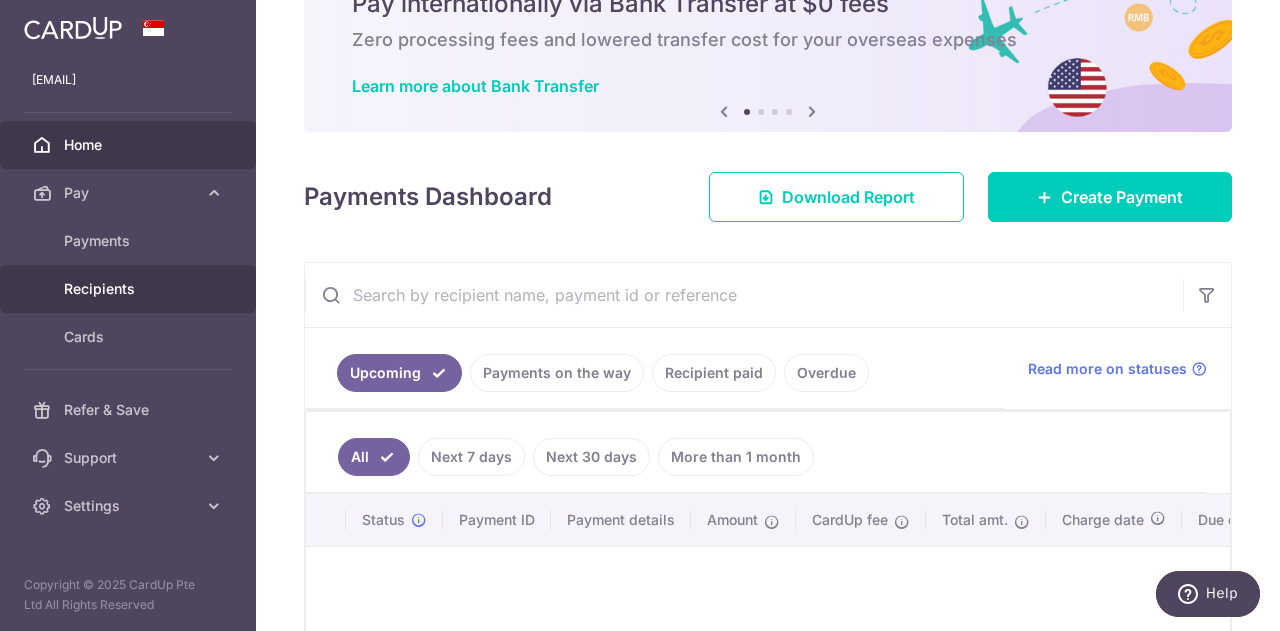 click on "Recipients" at bounding box center (130, 289) 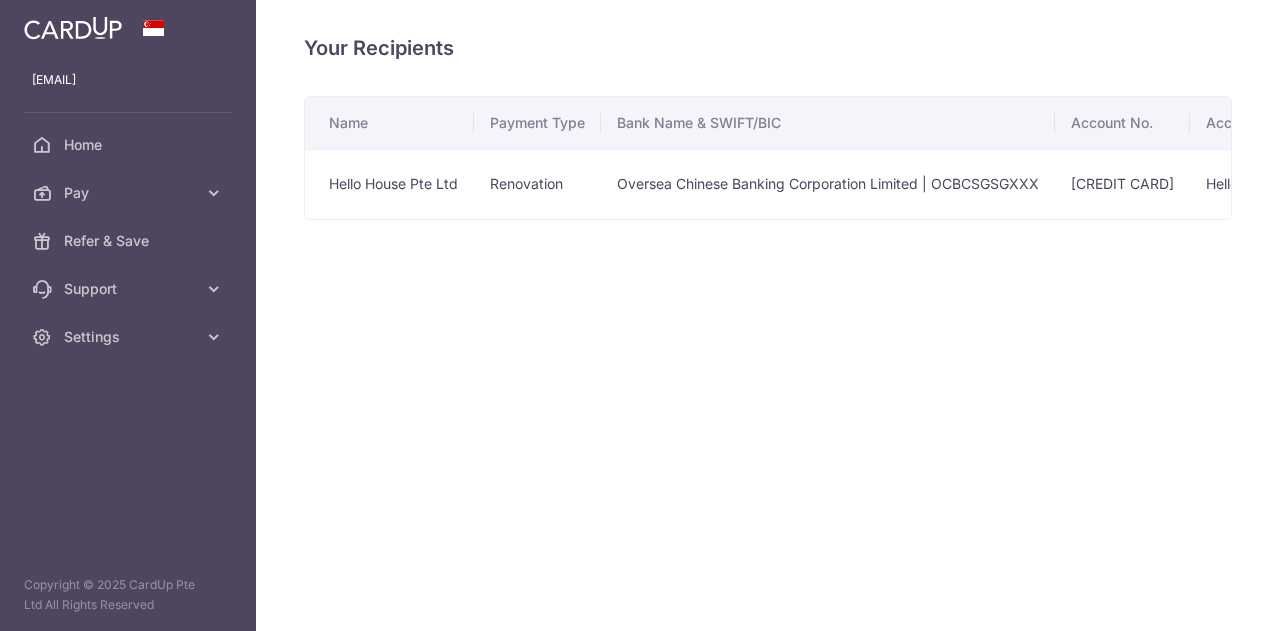 scroll, scrollTop: 0, scrollLeft: 0, axis: both 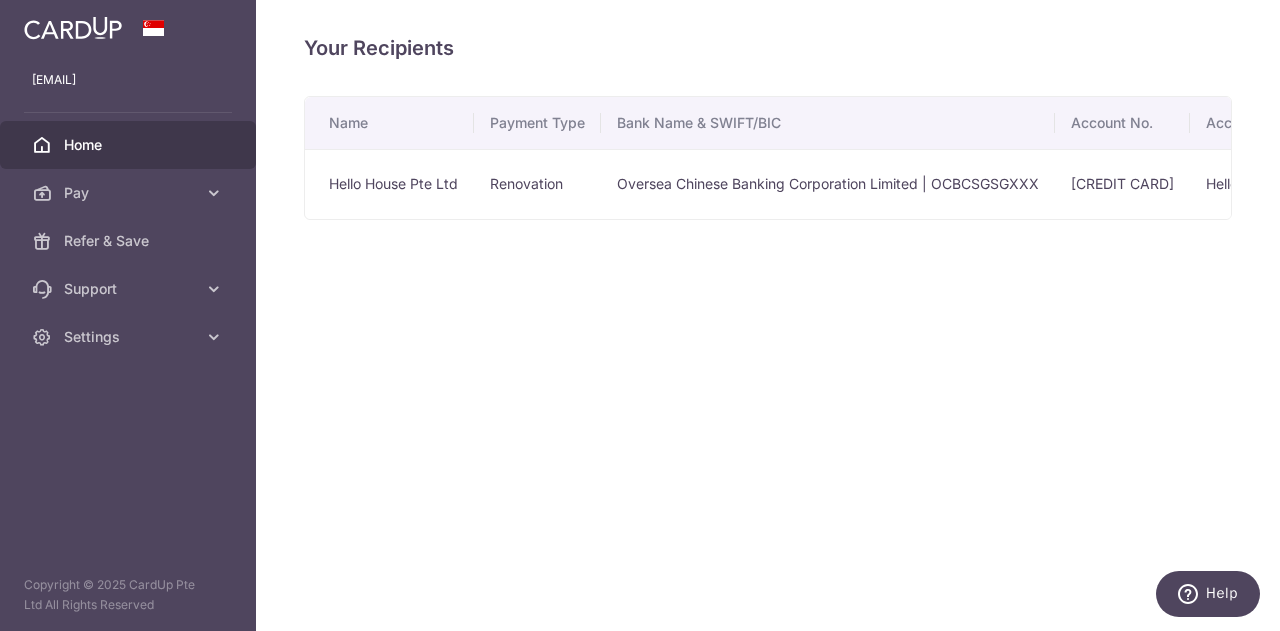 click on "Home" at bounding box center [128, 145] 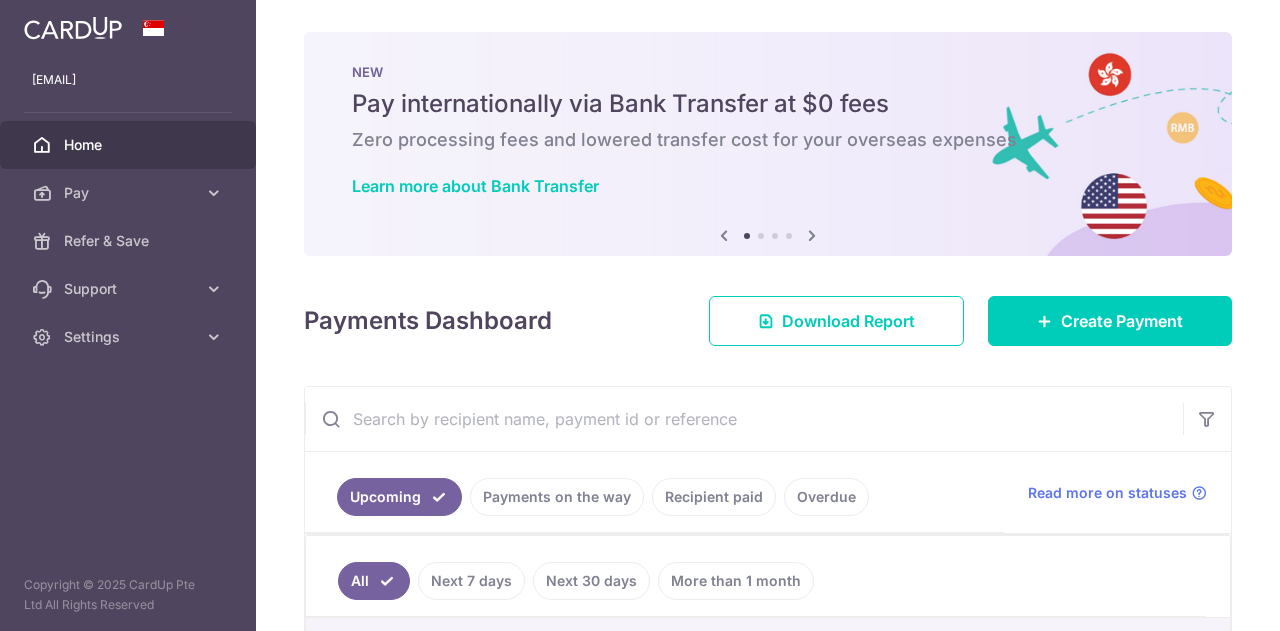 scroll, scrollTop: 0, scrollLeft: 0, axis: both 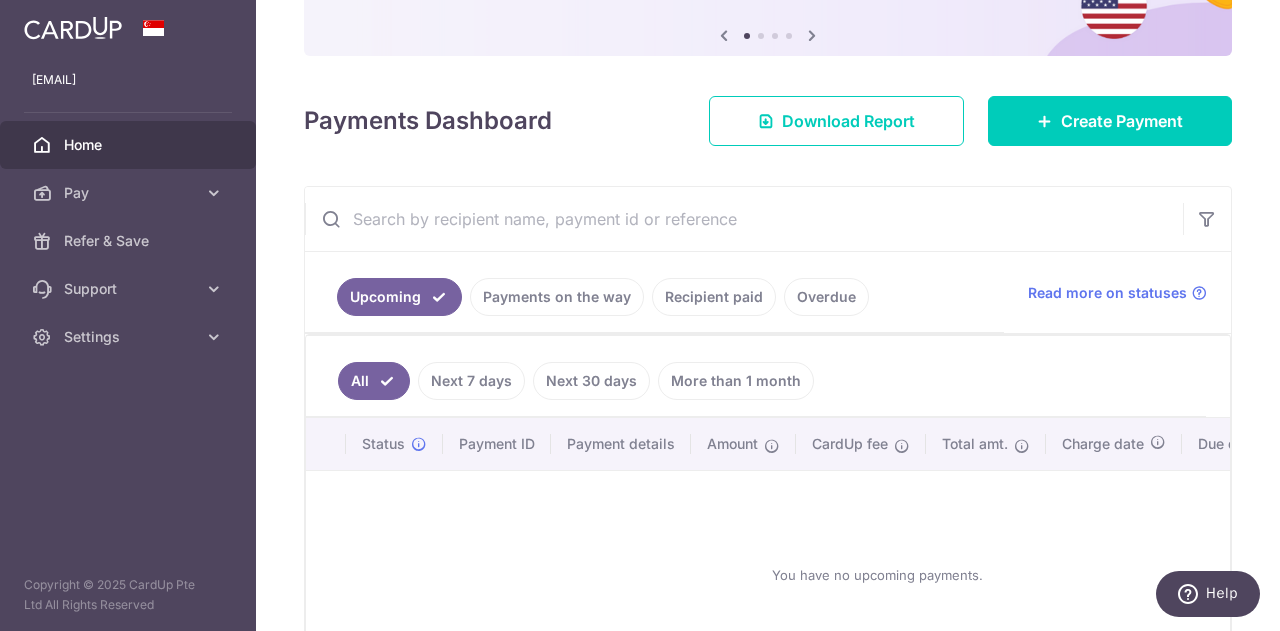 drag, startPoint x: 415, startPoint y: 443, endPoint x: 636, endPoint y: 491, distance: 226.1526 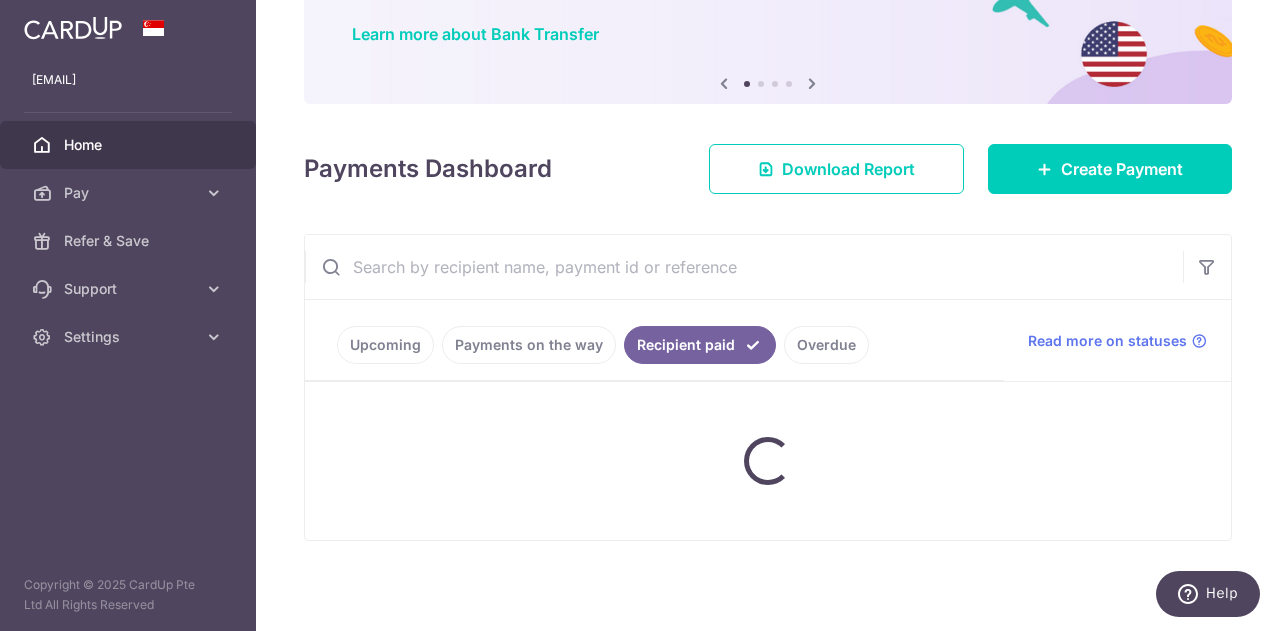 scroll, scrollTop: 200, scrollLeft: 0, axis: vertical 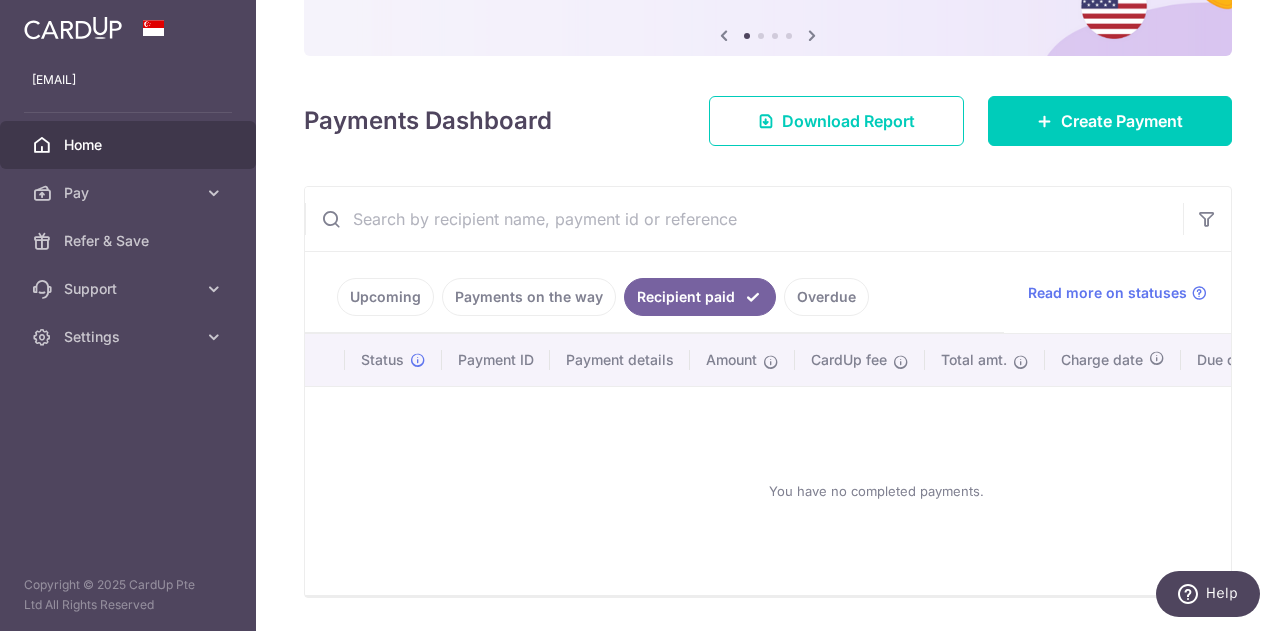 click on "Payments on the way" at bounding box center (529, 297) 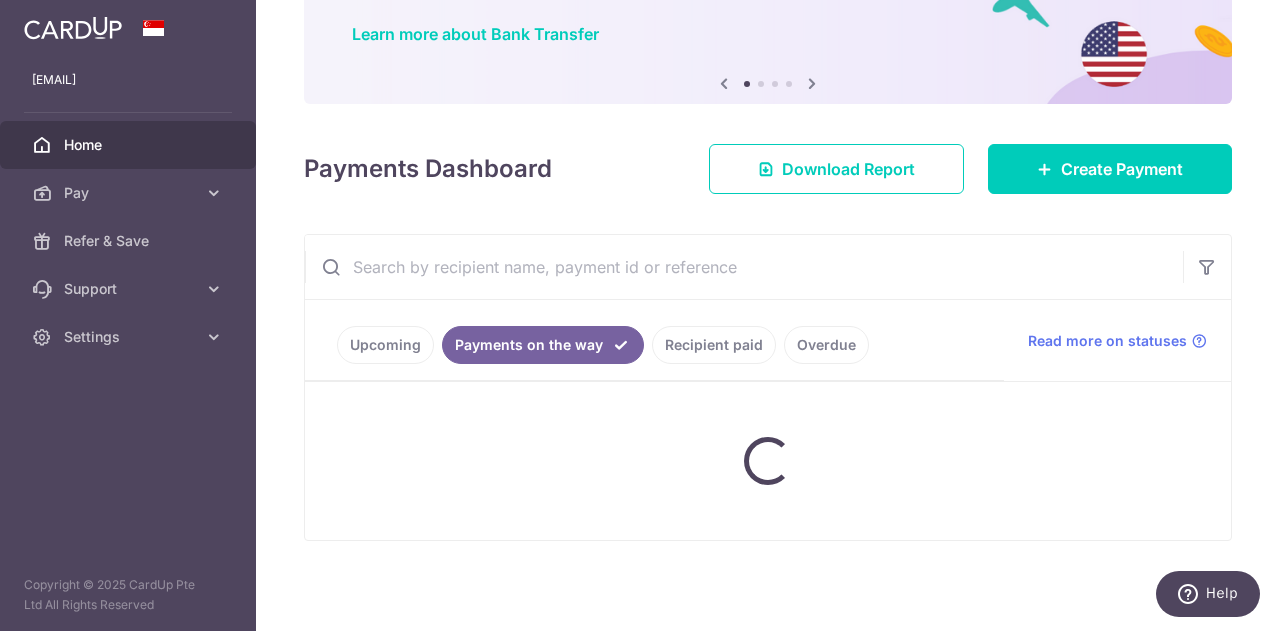 scroll, scrollTop: 200, scrollLeft: 0, axis: vertical 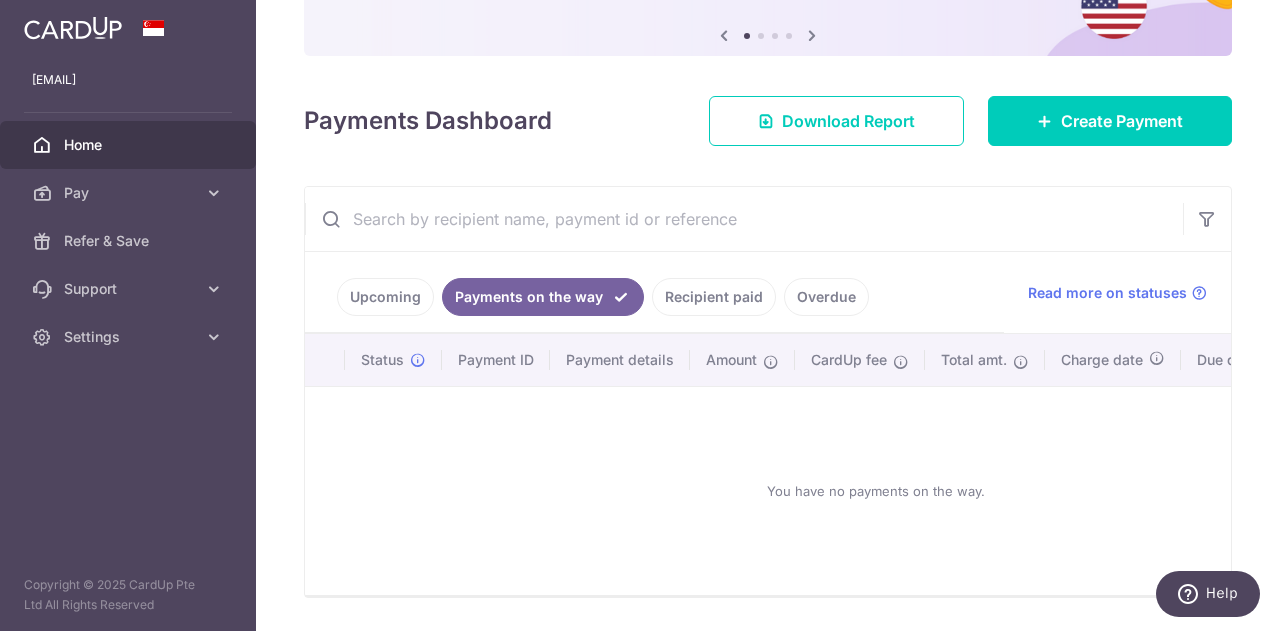 click on "Overdue" at bounding box center [826, 297] 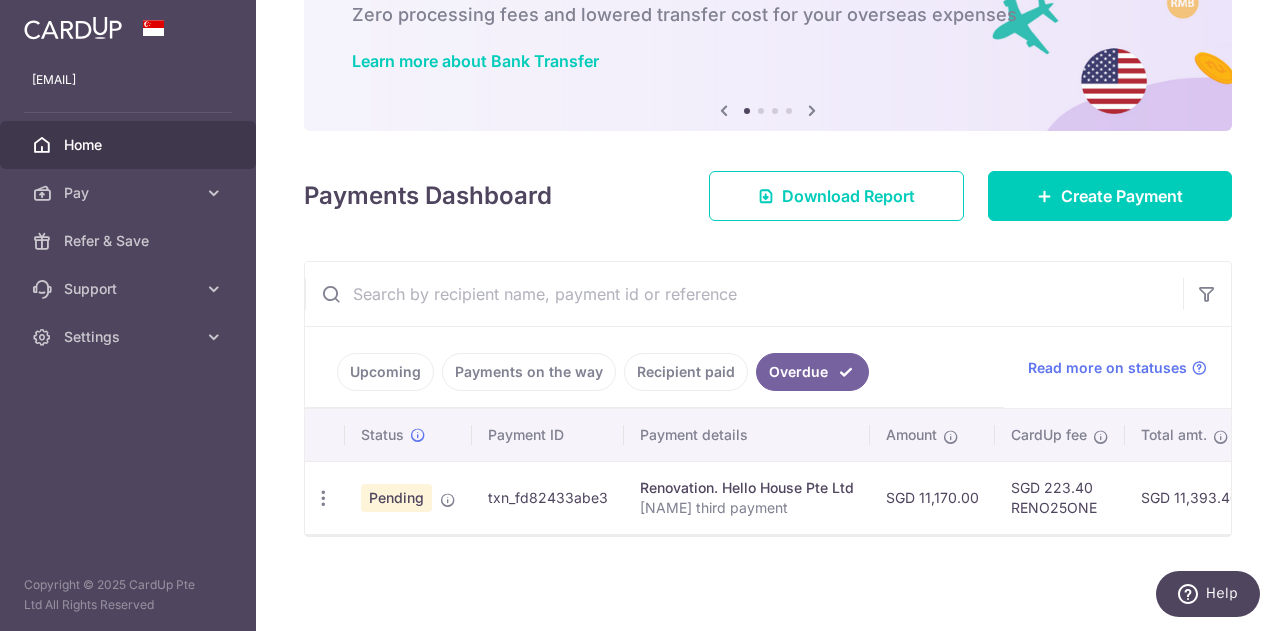scroll, scrollTop: 130, scrollLeft: 0, axis: vertical 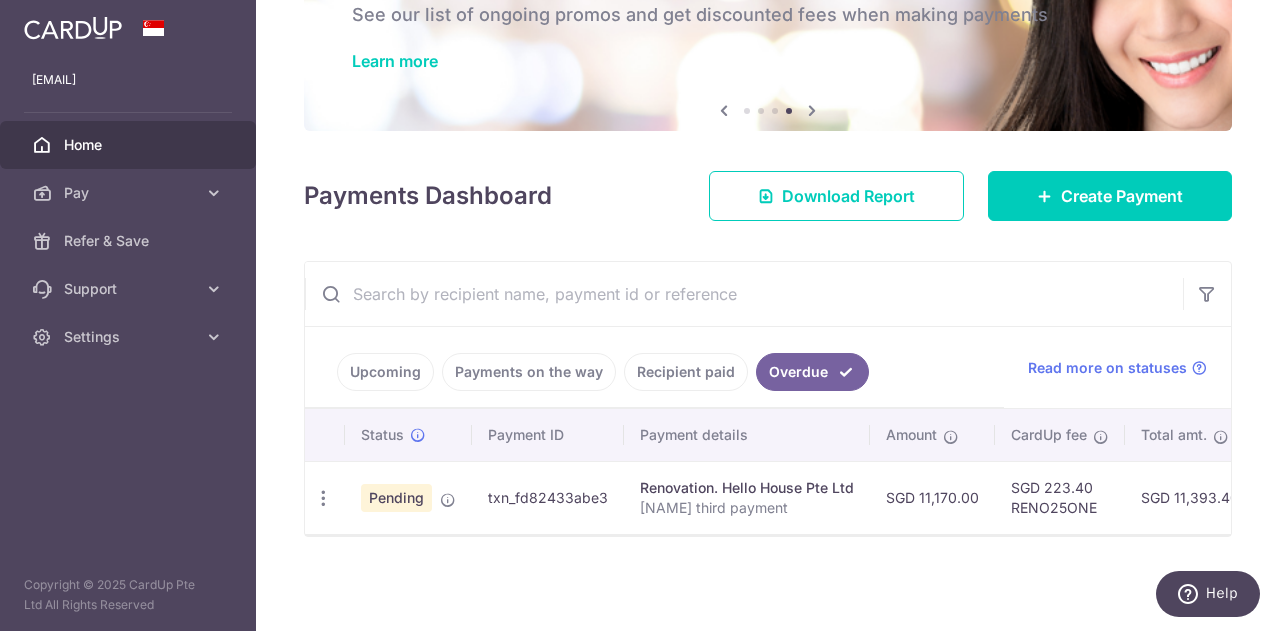 click on "Pending" at bounding box center [408, 497] 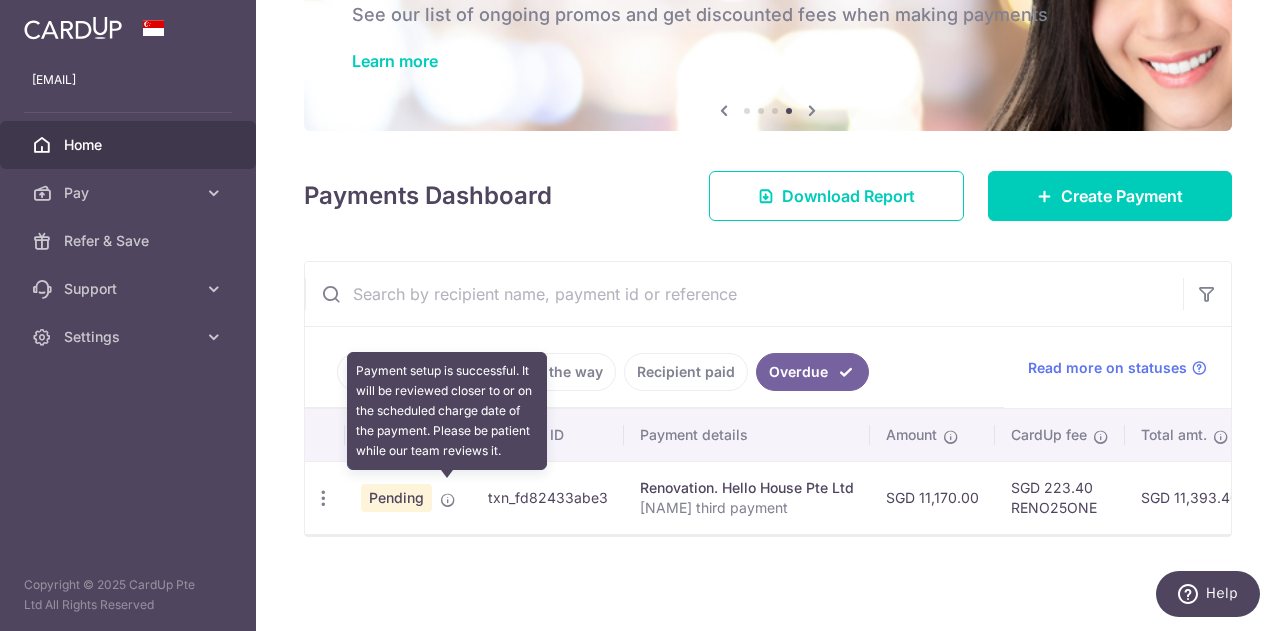 click at bounding box center [448, 500] 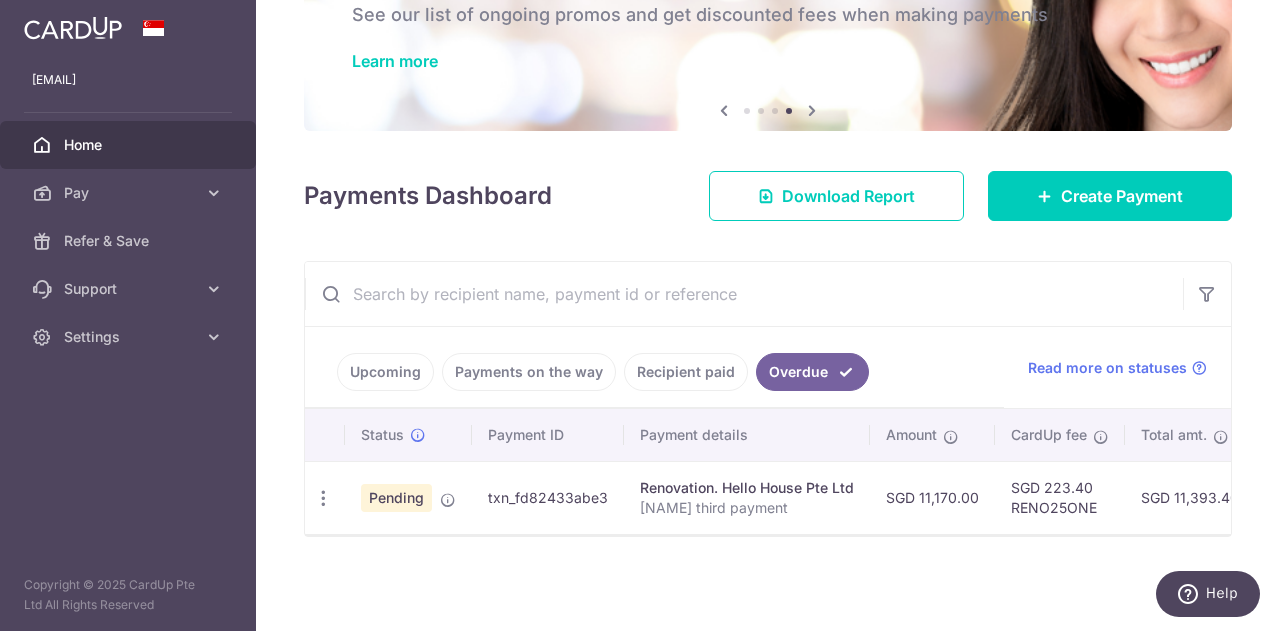 click on "Pending" at bounding box center (396, 498) 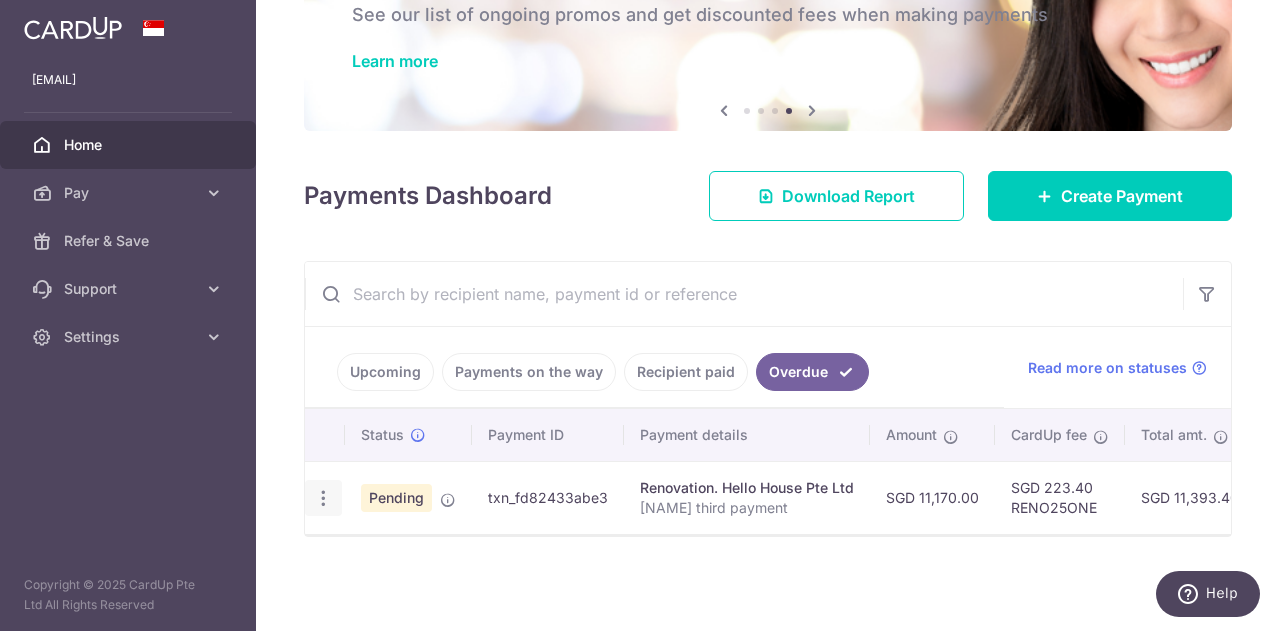 click at bounding box center (323, 498) 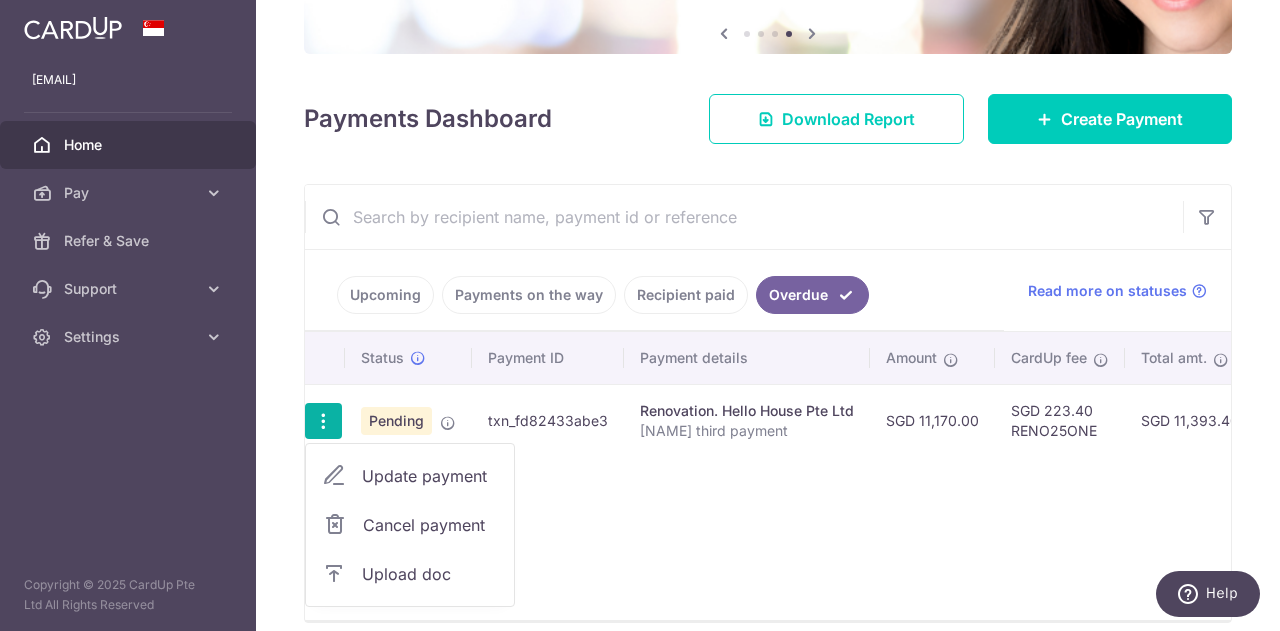 scroll, scrollTop: 230, scrollLeft: 0, axis: vertical 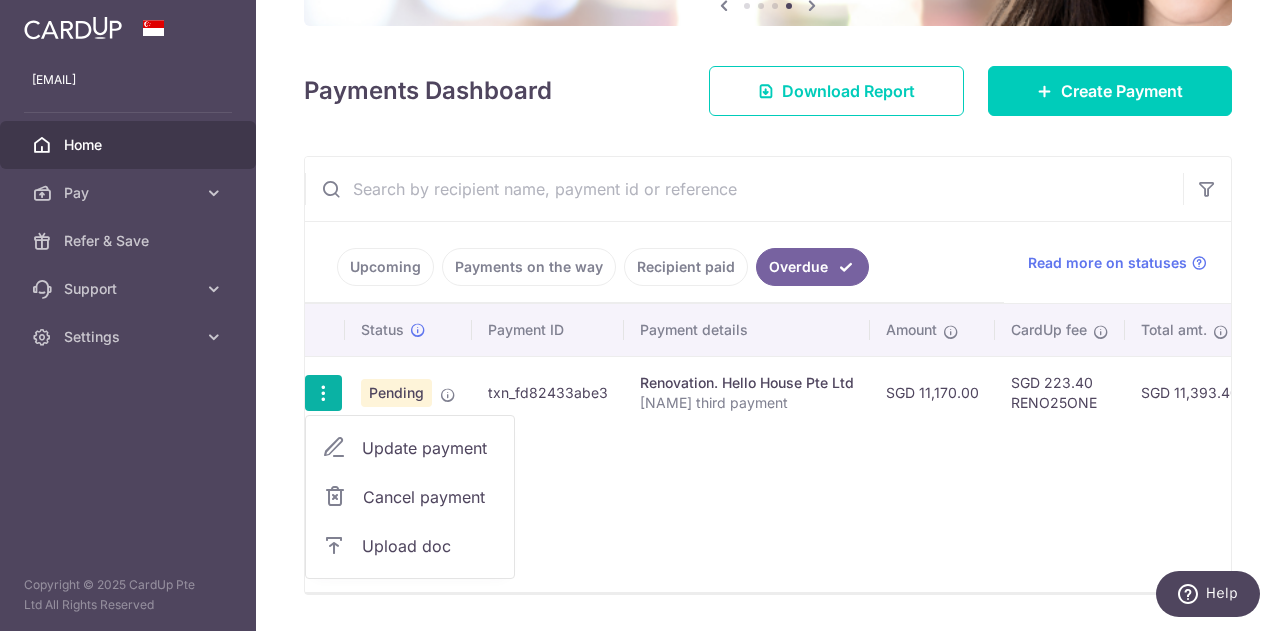 click on "Update payment" at bounding box center (430, 448) 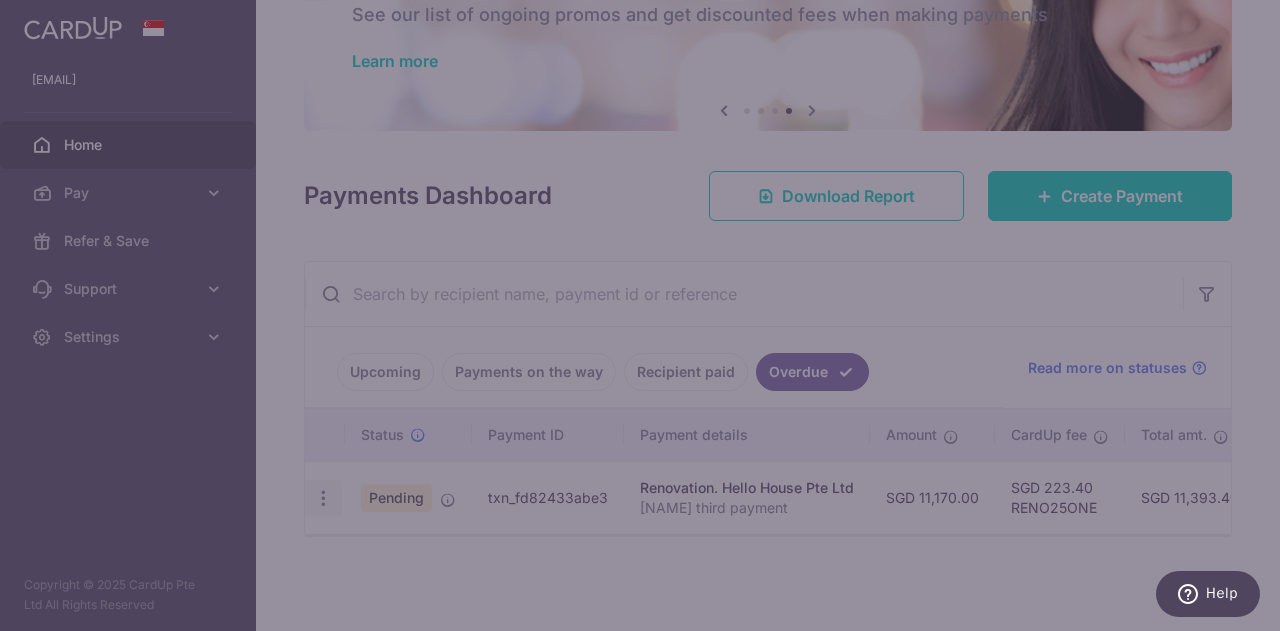 type on "RENO25ONE" 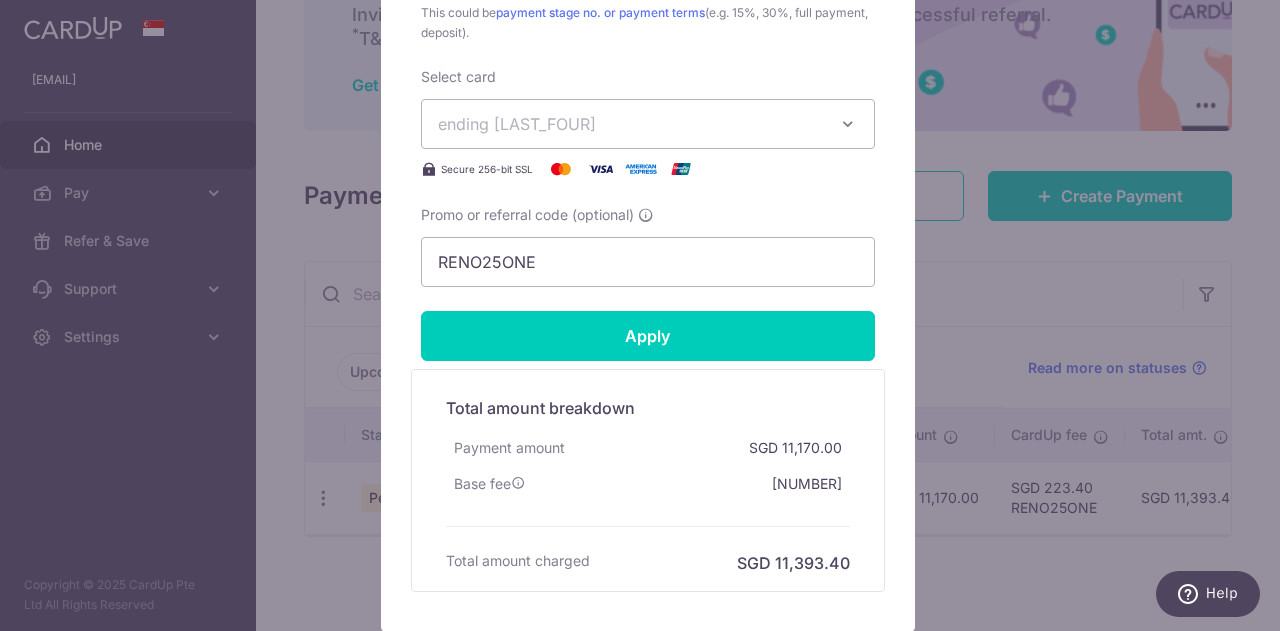 scroll, scrollTop: 1000, scrollLeft: 0, axis: vertical 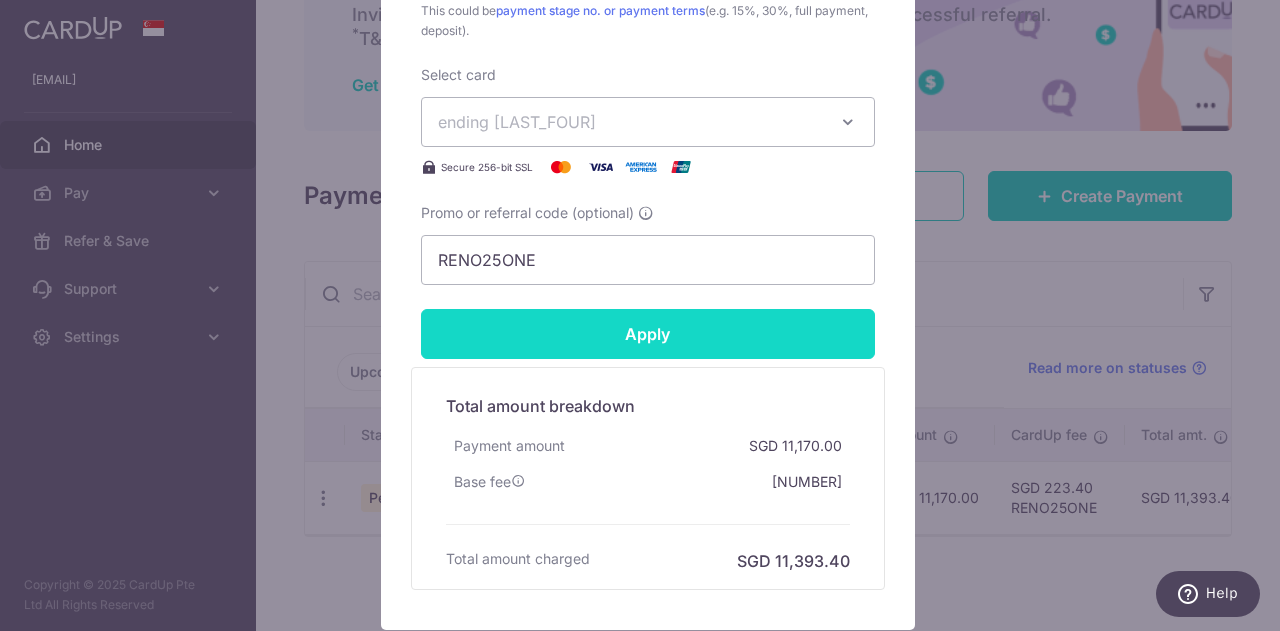 click on "Apply" at bounding box center [648, 334] 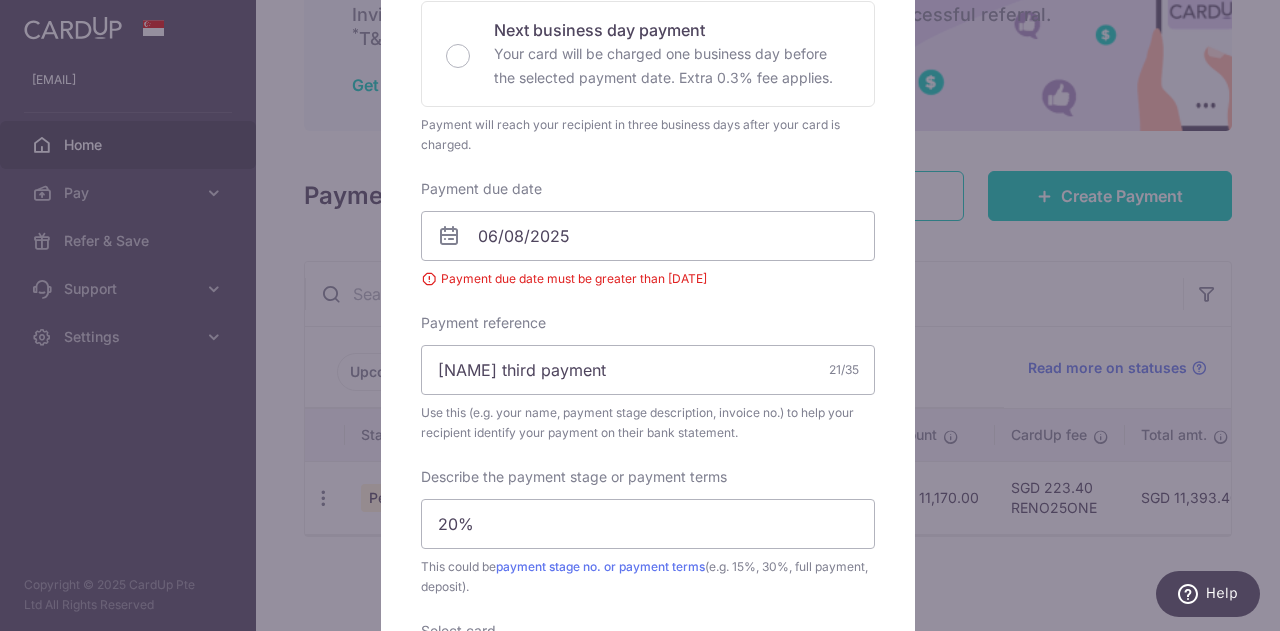scroll, scrollTop: 467, scrollLeft: 0, axis: vertical 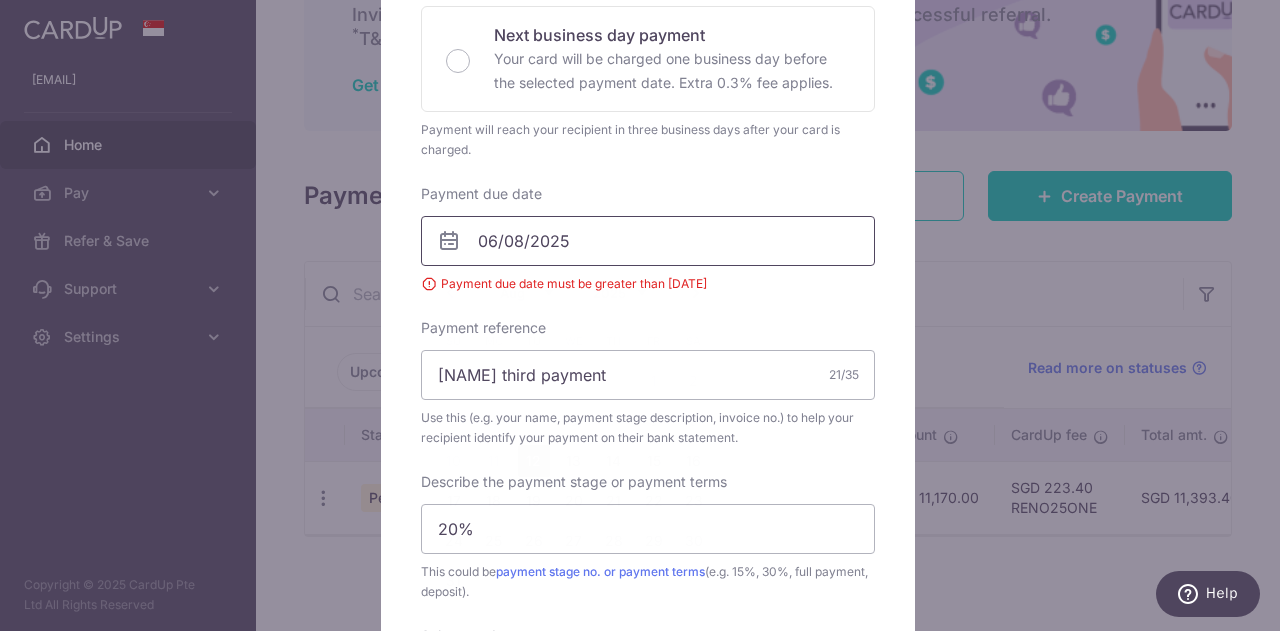click on "06/08/2025" at bounding box center (648, 241) 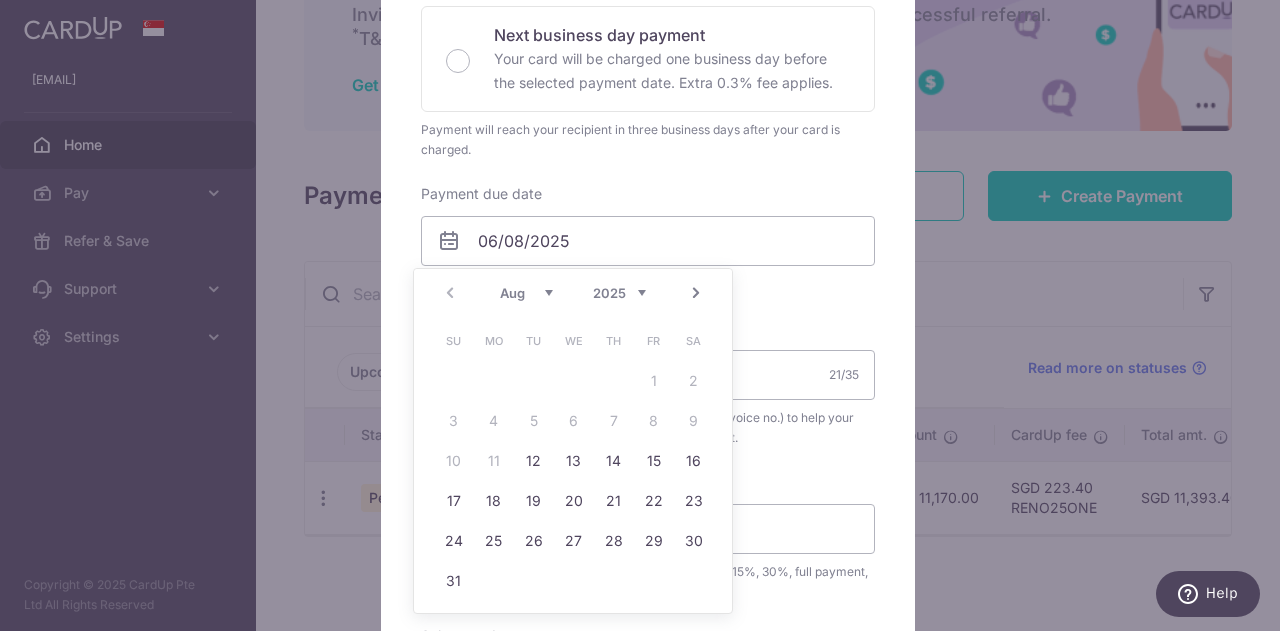 click on "Edit payment
By clicking apply,  you will make changes to all   payments to  Hello House Pte Ltd  scheduled from
.
By clicking below, you confirm you are editing this payment to  Hello House Pte Ltd  on
06/08/2025 .
SGD 20%" at bounding box center (640, 315) 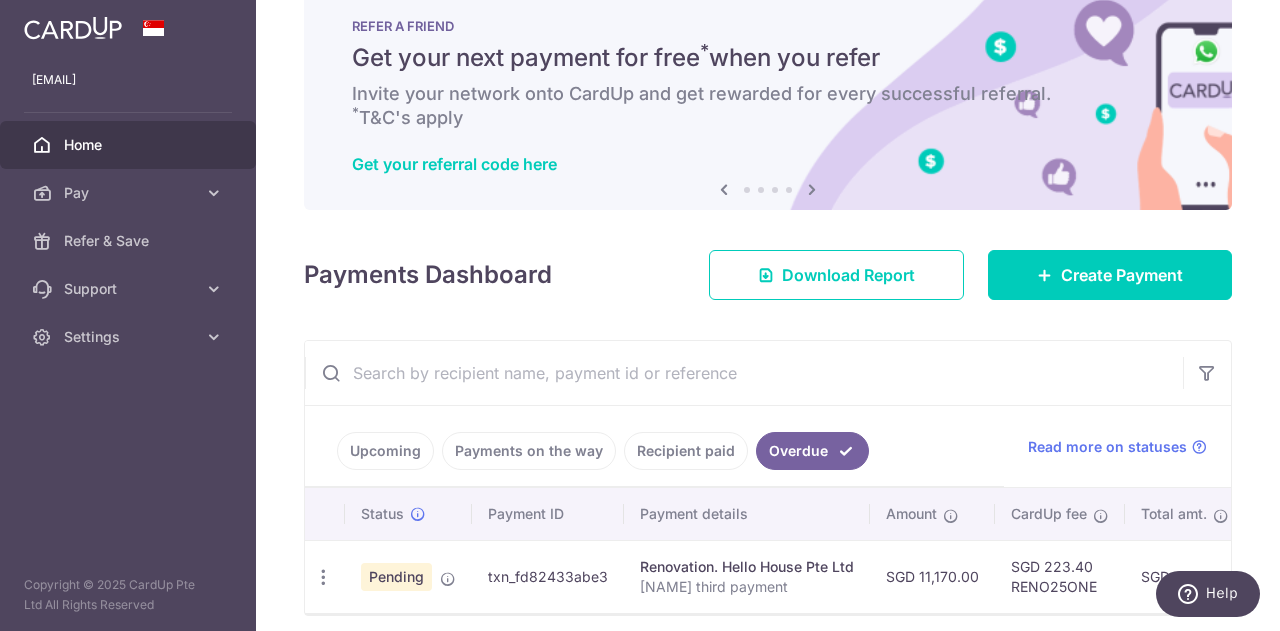scroll, scrollTop: 0, scrollLeft: 0, axis: both 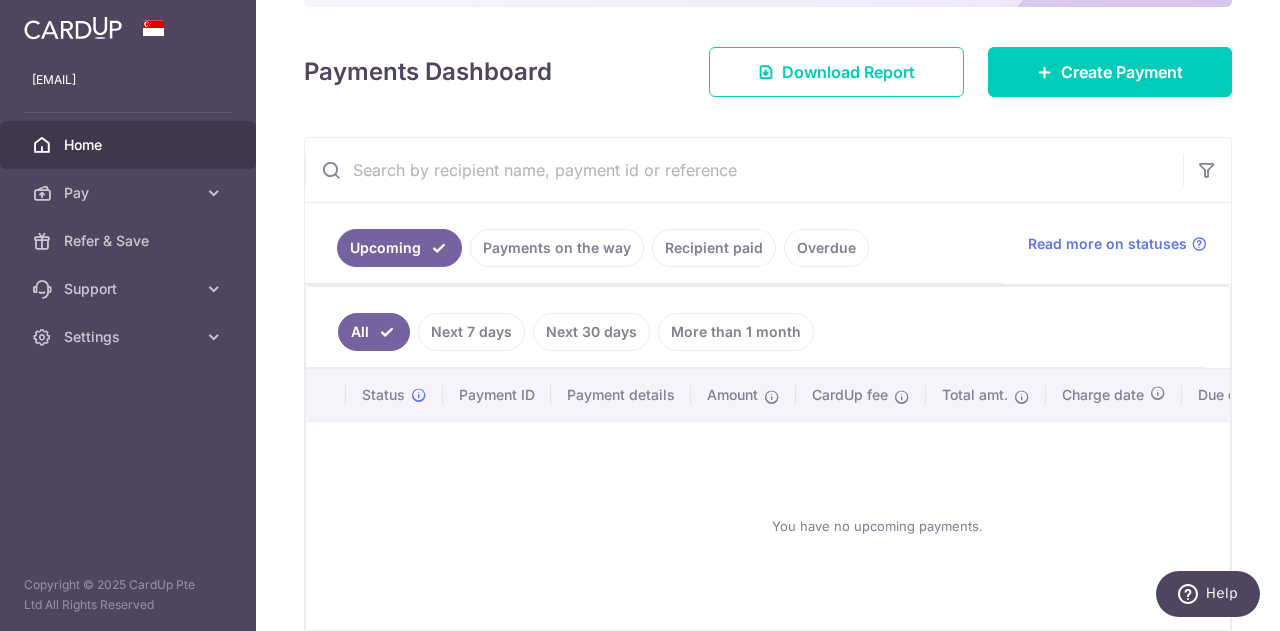click on "Upcoming
Payments on the way
Recipient paid
Overdue" at bounding box center (654, 243) 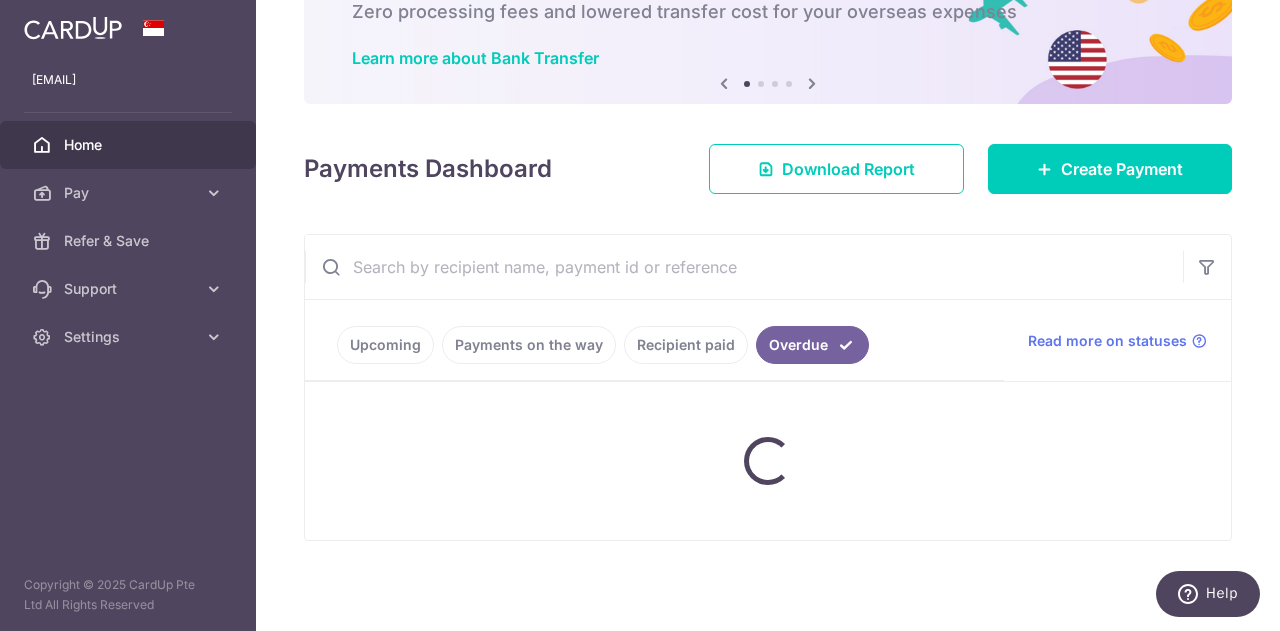 scroll, scrollTop: 106, scrollLeft: 0, axis: vertical 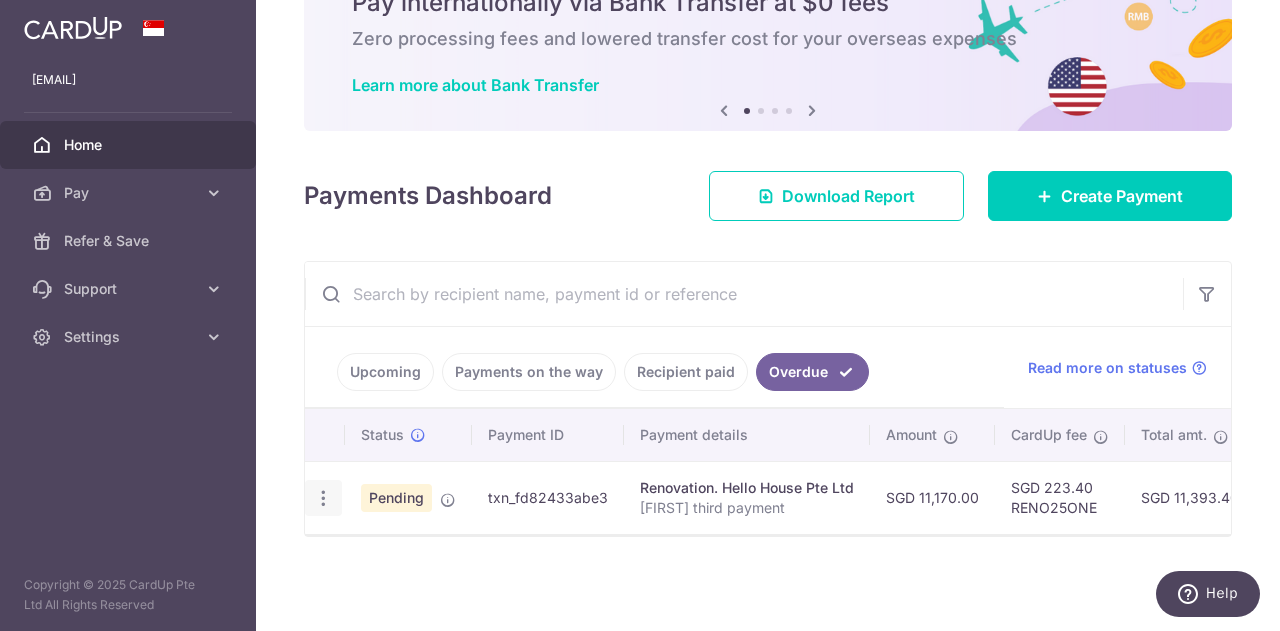 click at bounding box center (323, 498) 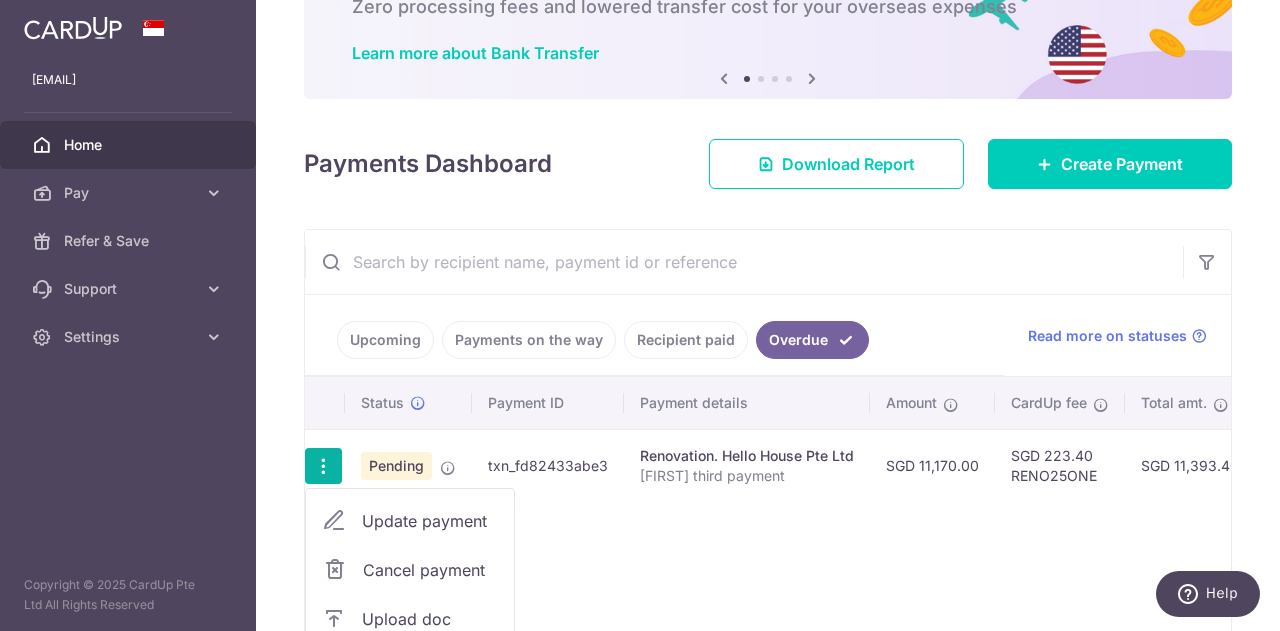scroll, scrollTop: 206, scrollLeft: 0, axis: vertical 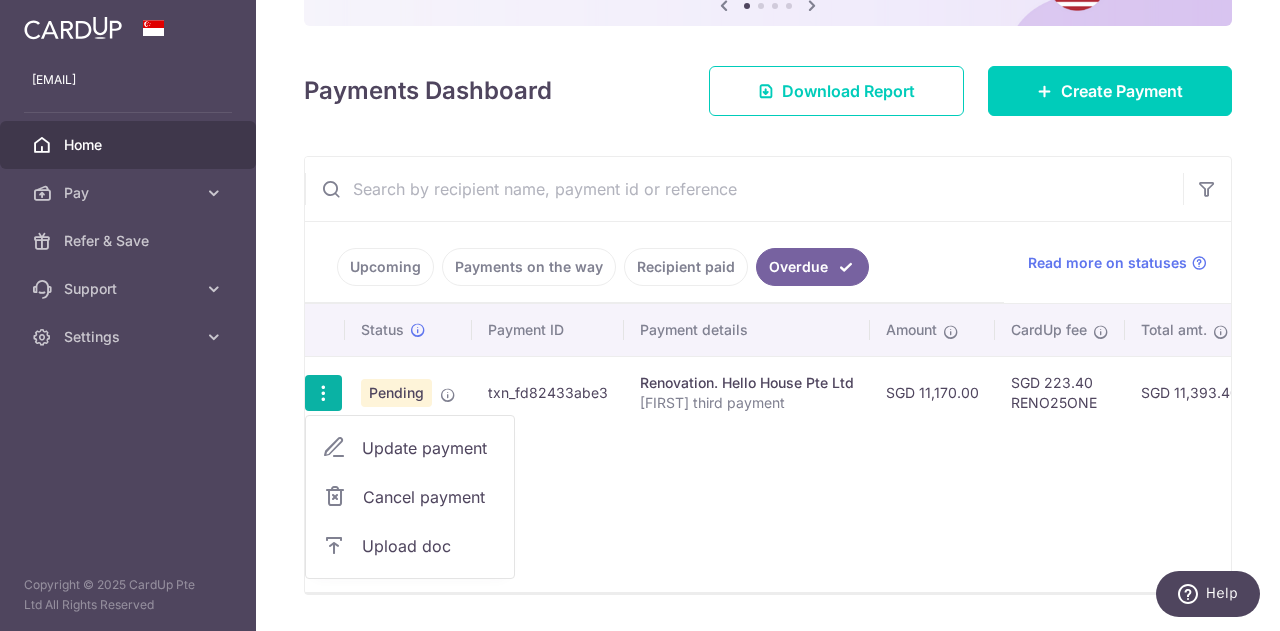 click on "Upload doc" at bounding box center (430, 546) 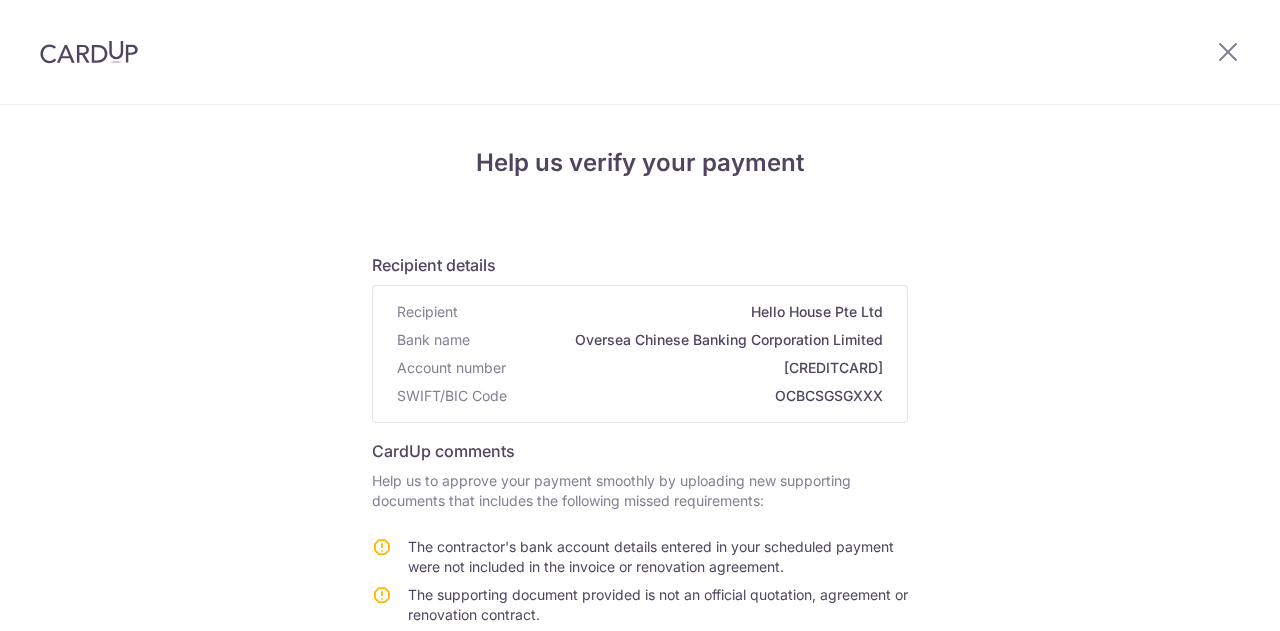 scroll, scrollTop: 0, scrollLeft: 0, axis: both 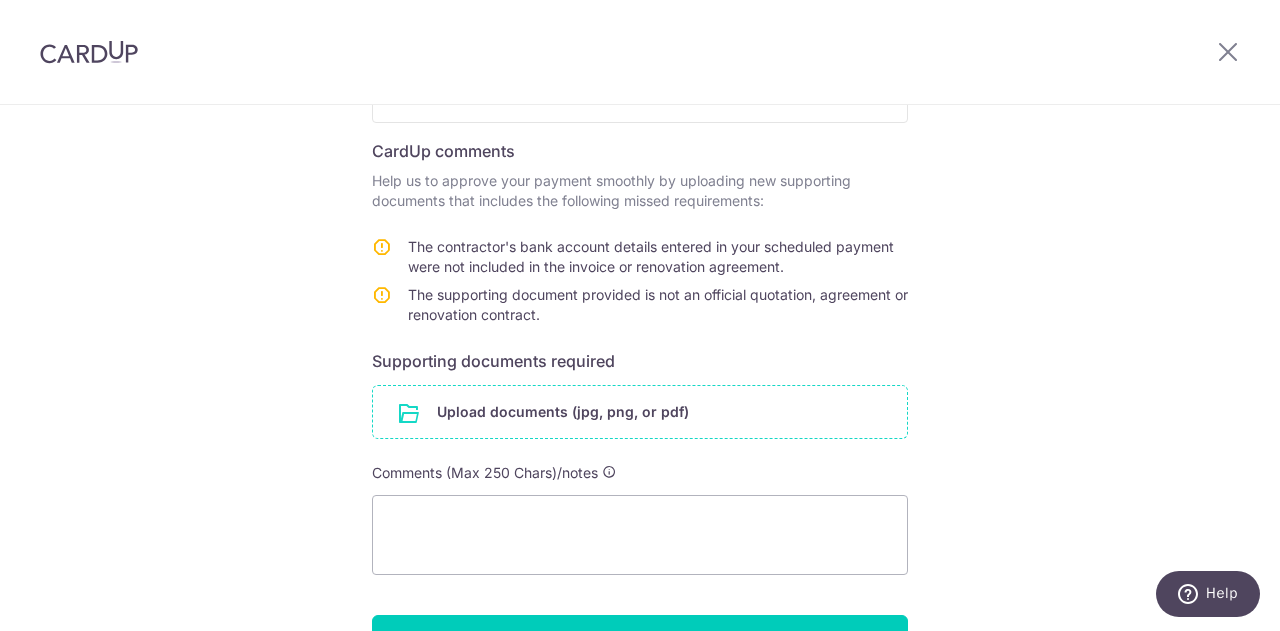 click at bounding box center (640, 412) 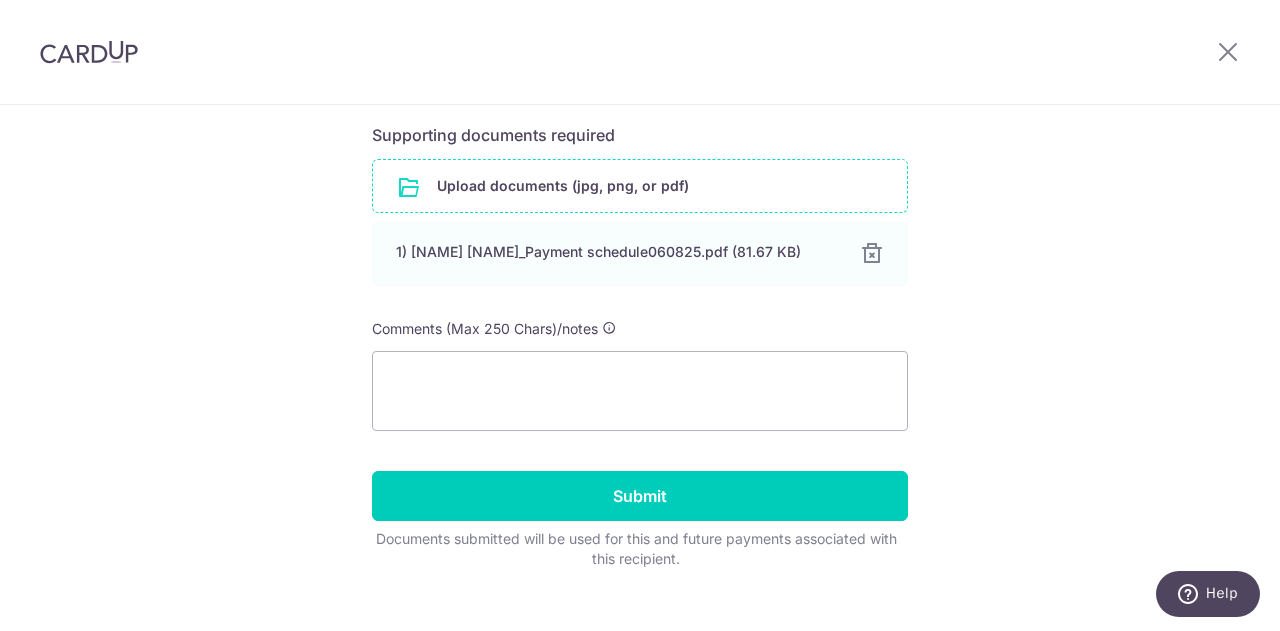 scroll, scrollTop: 555, scrollLeft: 0, axis: vertical 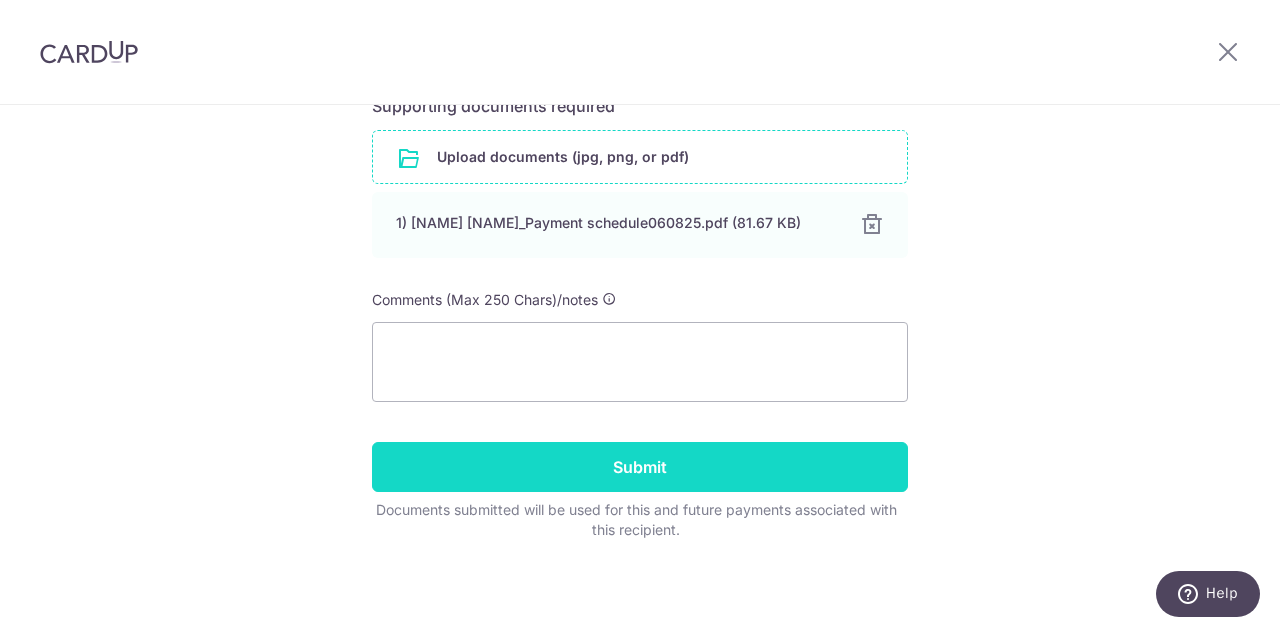 click on "Submit" at bounding box center (640, 467) 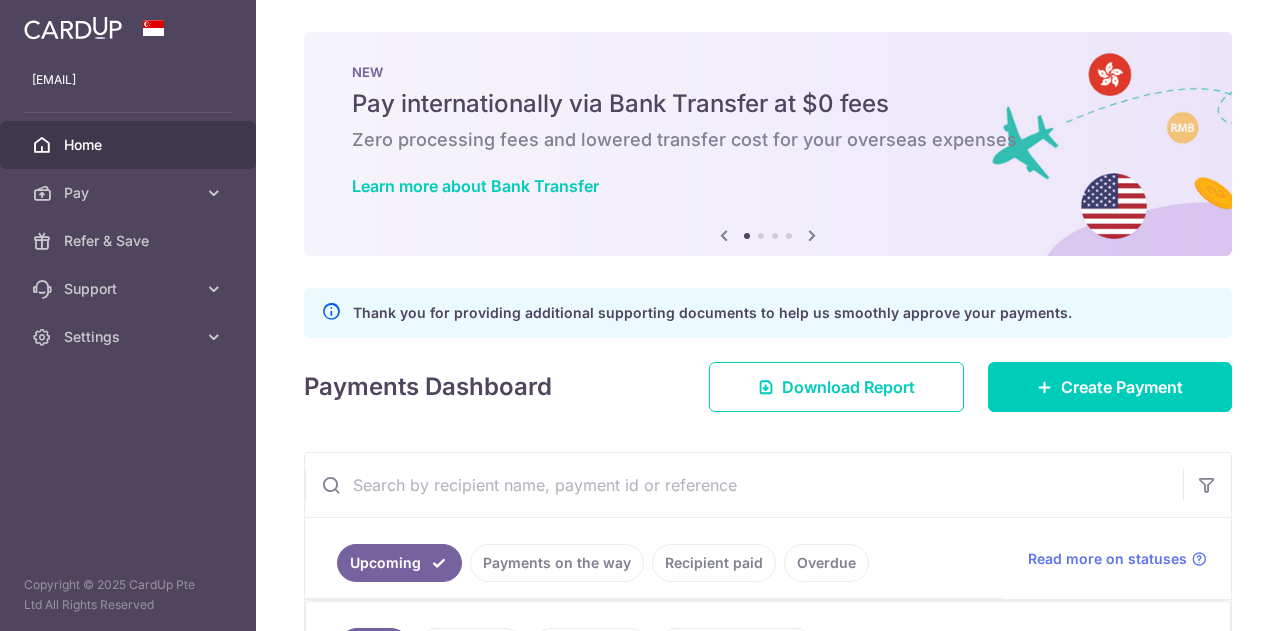 scroll, scrollTop: 0, scrollLeft: 0, axis: both 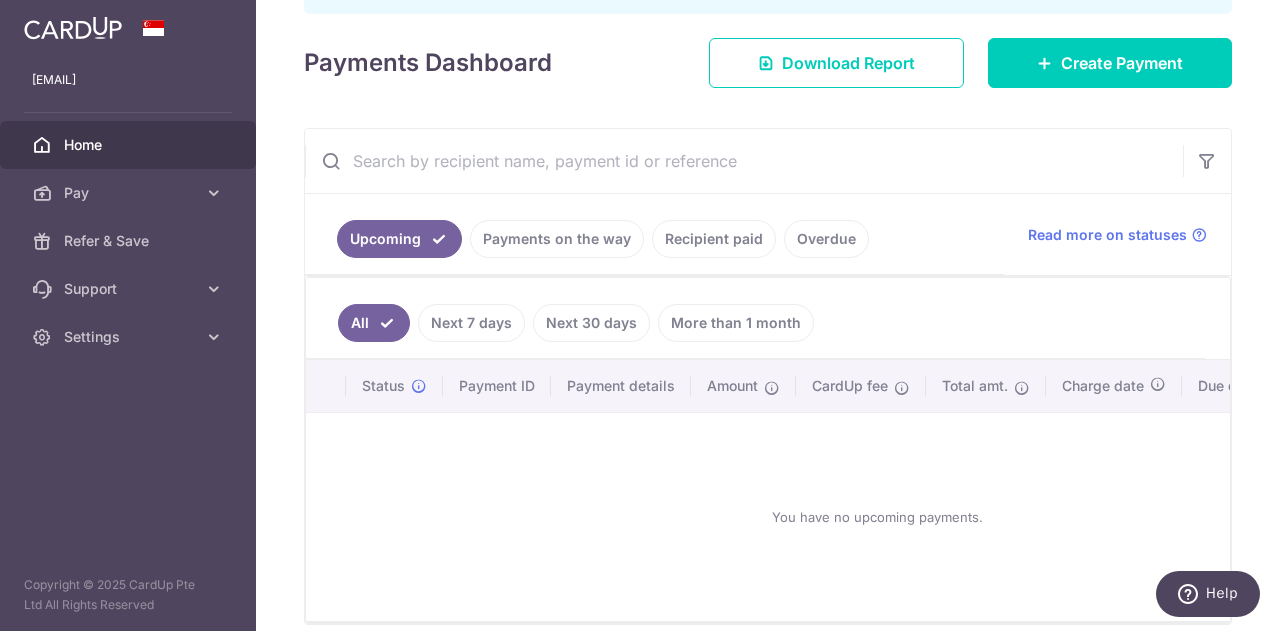 click on "Overdue" at bounding box center (826, 239) 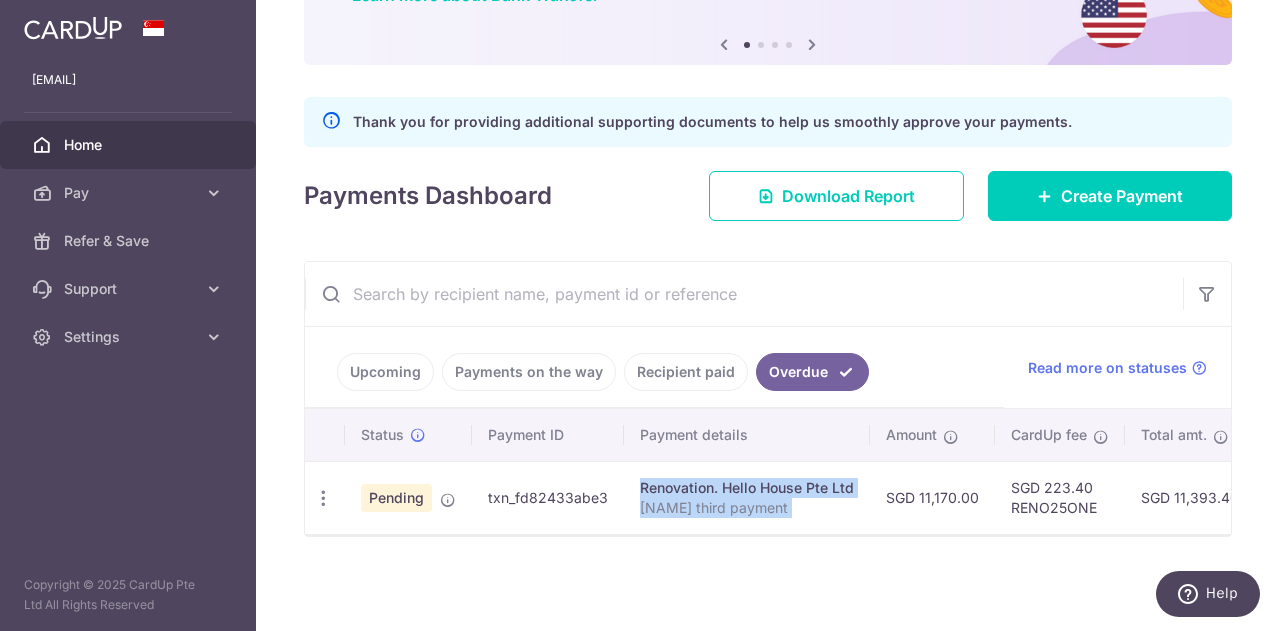 drag, startPoint x: 684, startPoint y: 521, endPoint x: 886, endPoint y: 516, distance: 202.06187 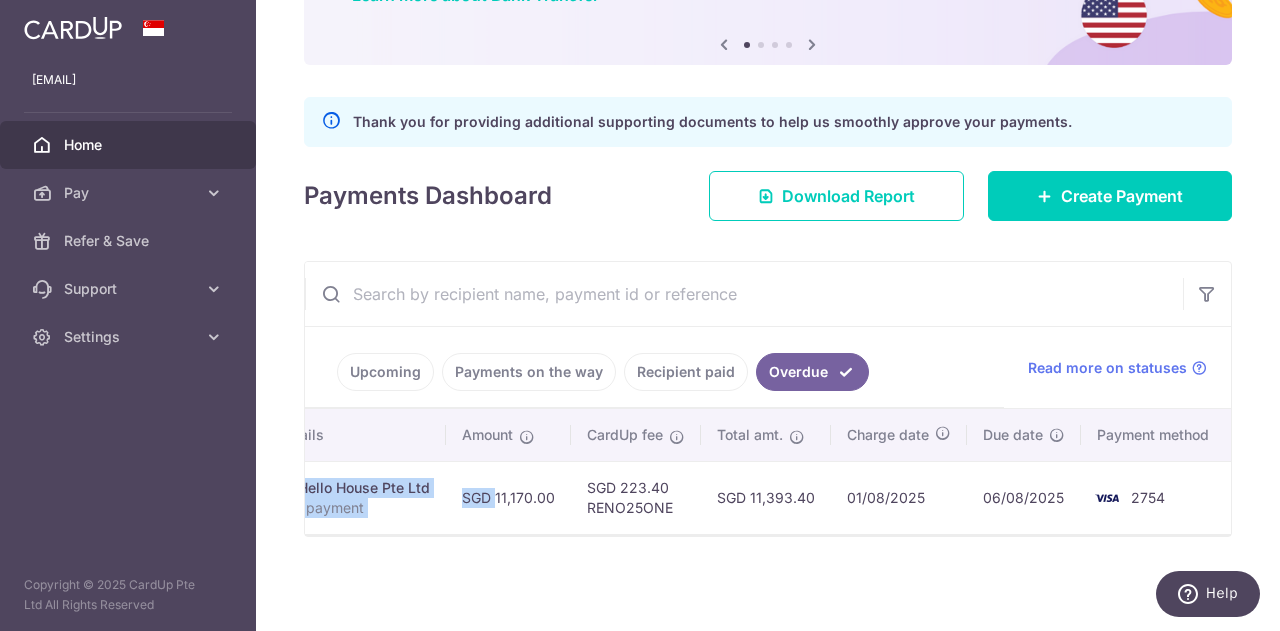 scroll, scrollTop: 0, scrollLeft: 0, axis: both 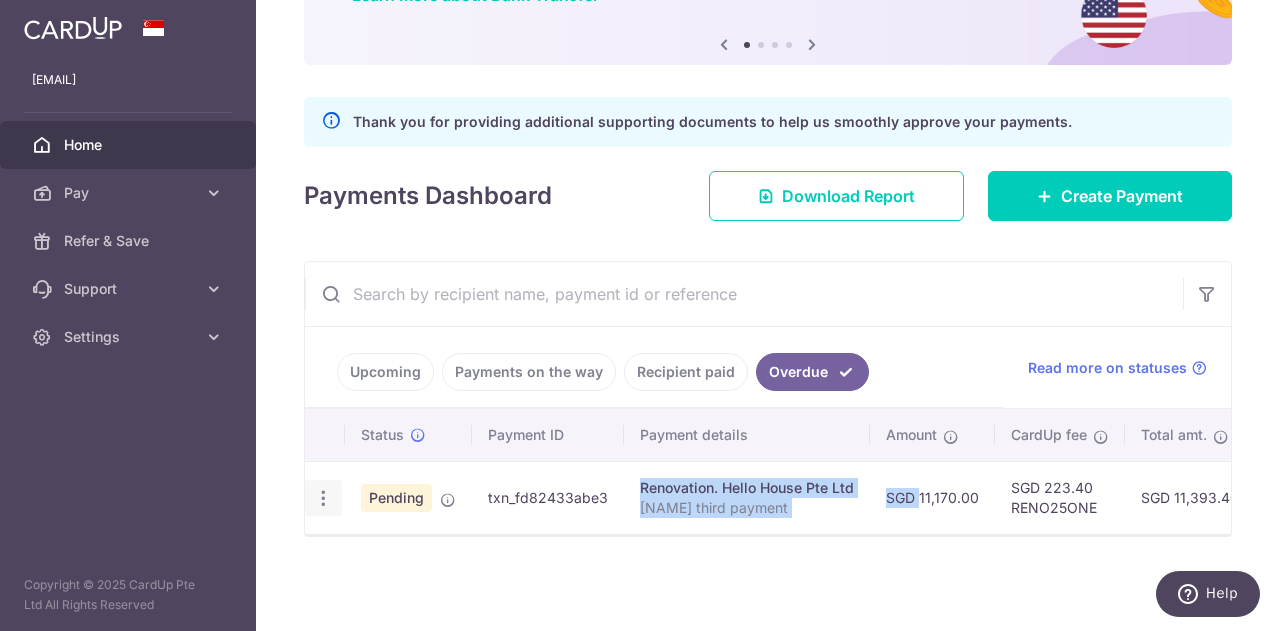 click at bounding box center [323, 498] 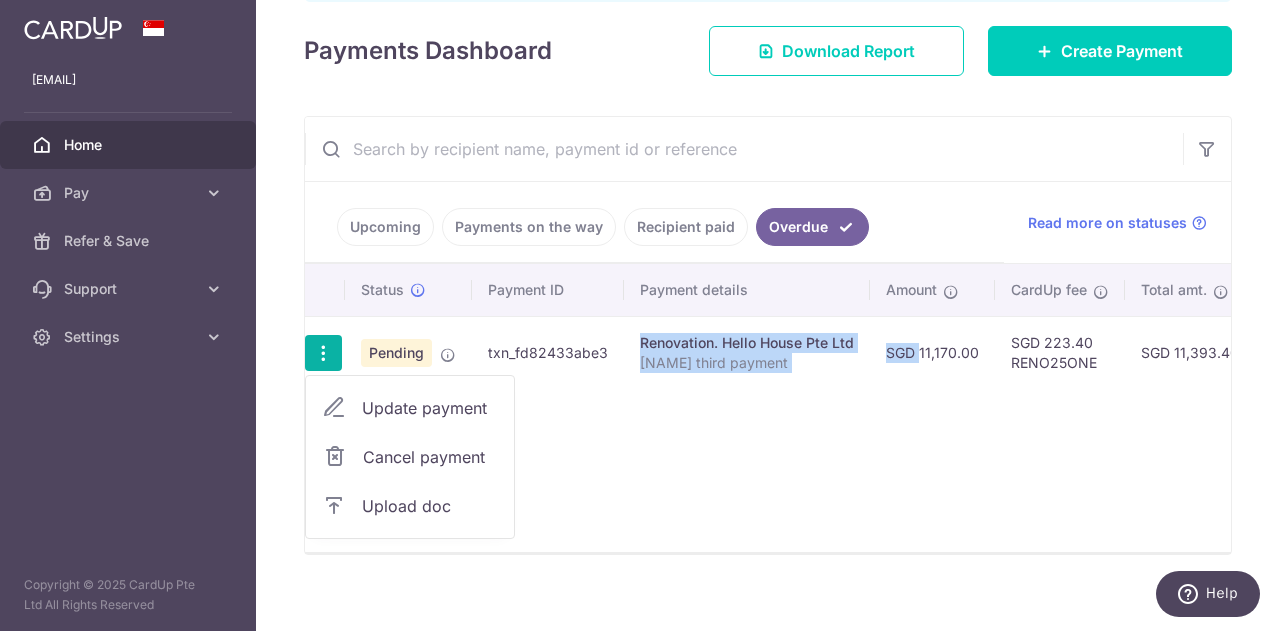 scroll, scrollTop: 358, scrollLeft: 0, axis: vertical 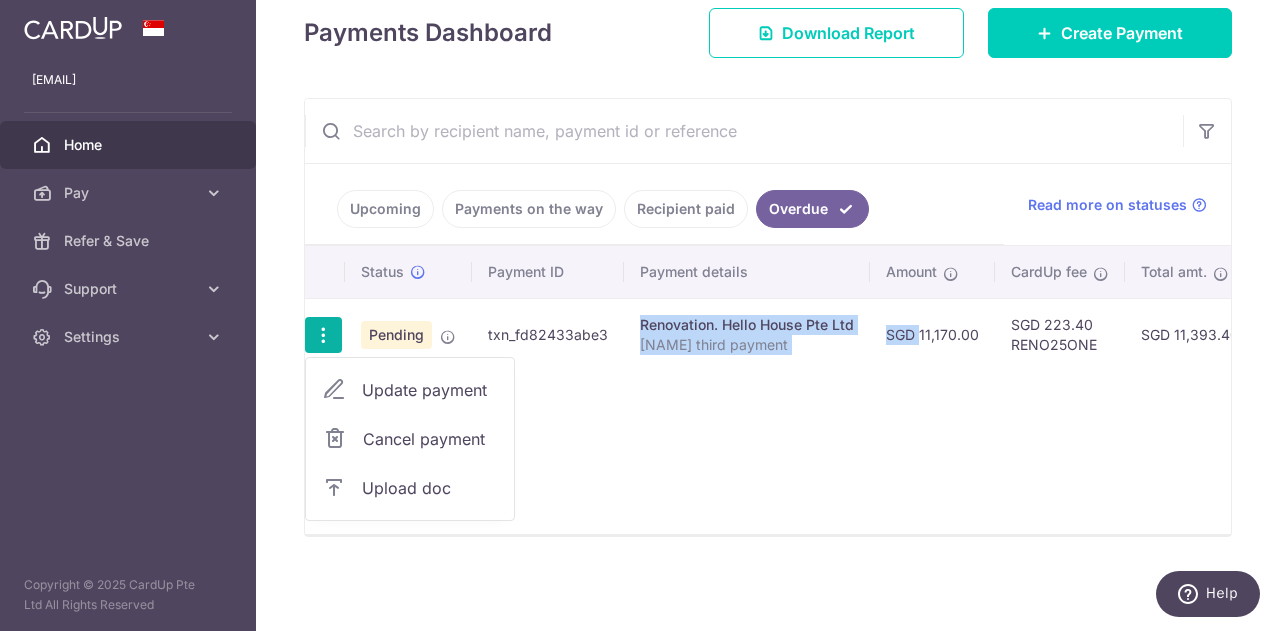 click on "Upload doc" at bounding box center [410, 488] 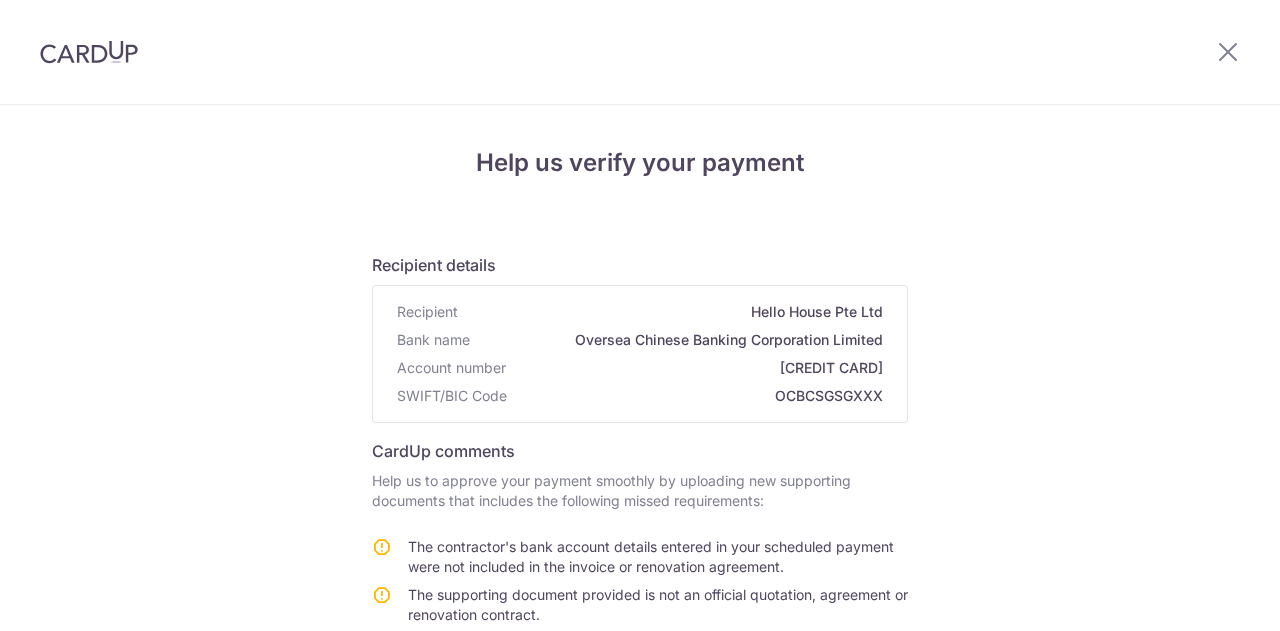 scroll, scrollTop: 0, scrollLeft: 0, axis: both 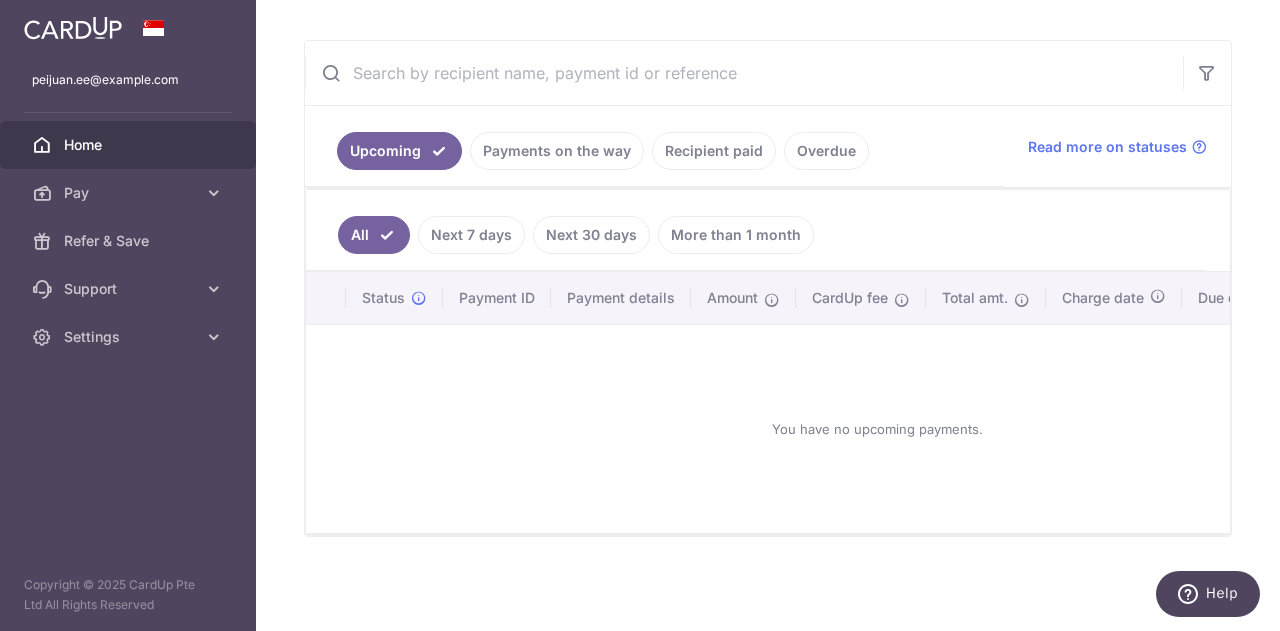 click on "Next 7 days" at bounding box center [471, 235] 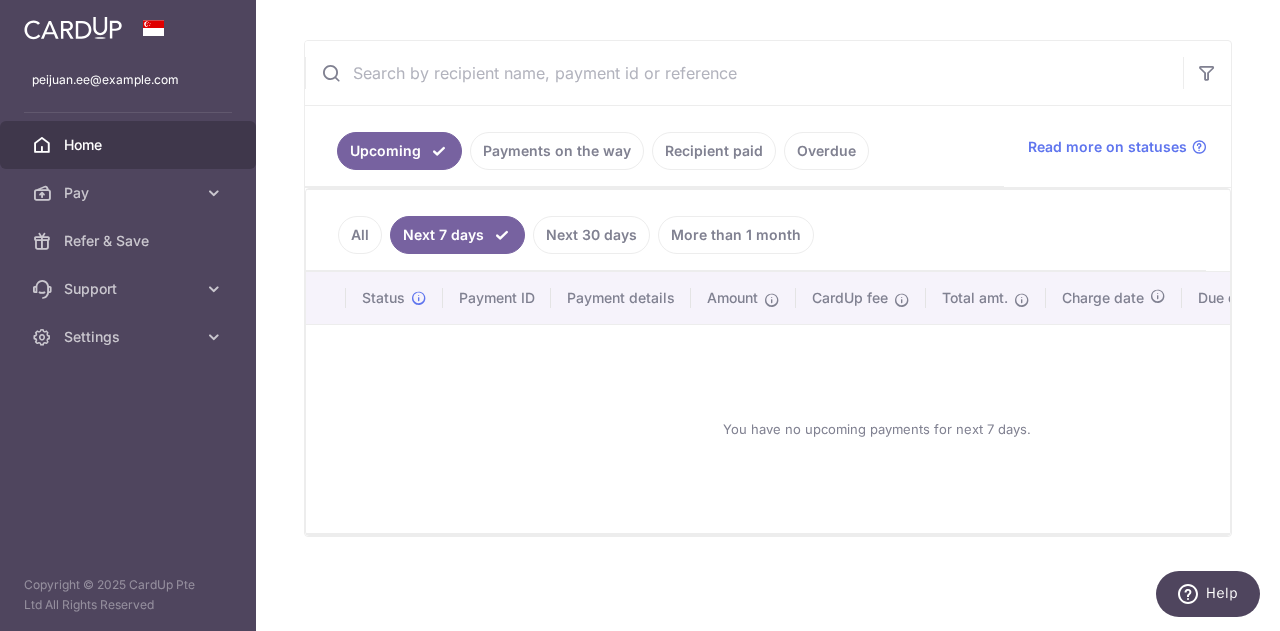 click on "More than 1 month" at bounding box center (736, 235) 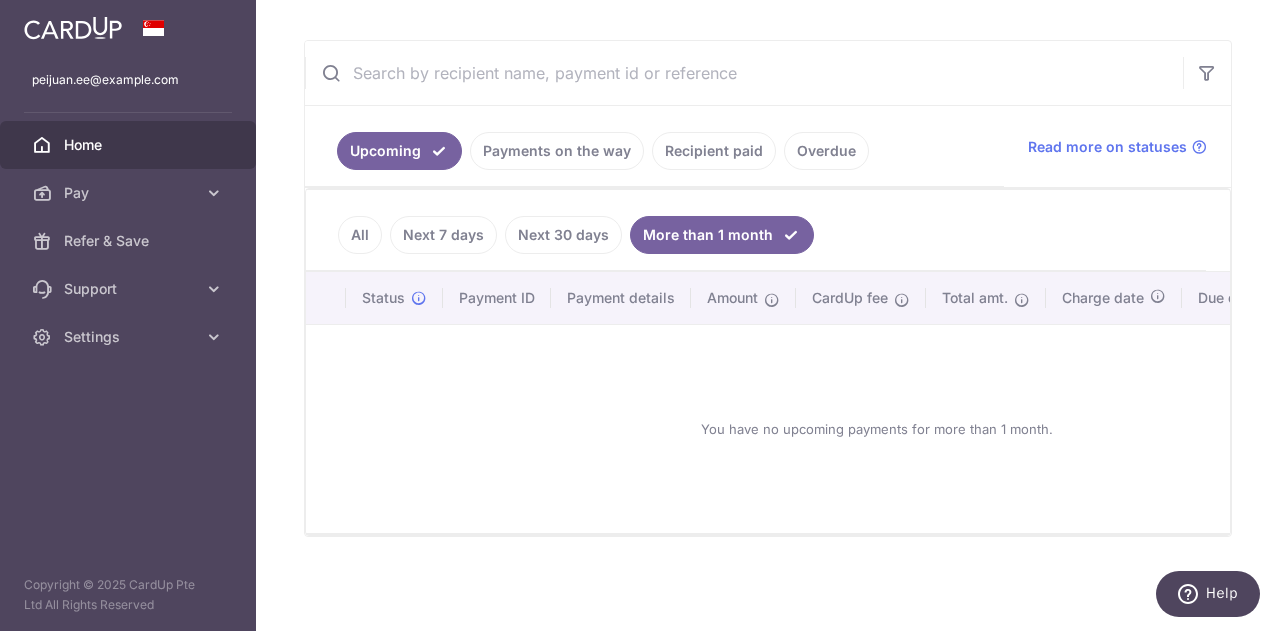 click on "Overdue" at bounding box center (826, 151) 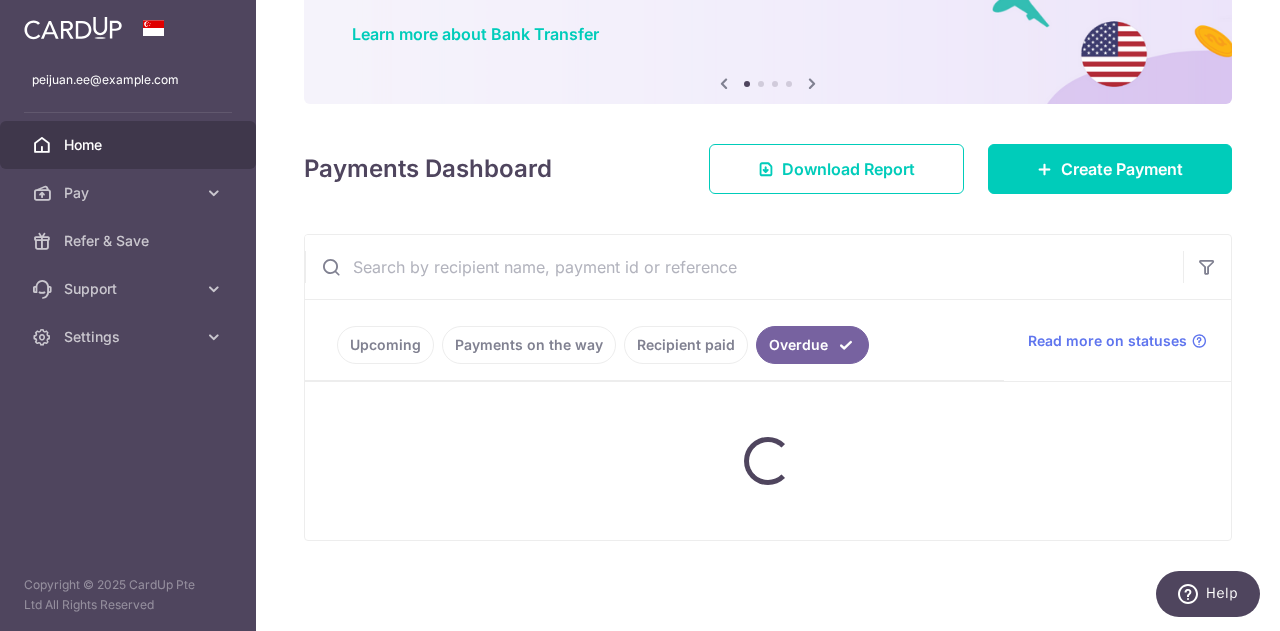 scroll, scrollTop: 130, scrollLeft: 0, axis: vertical 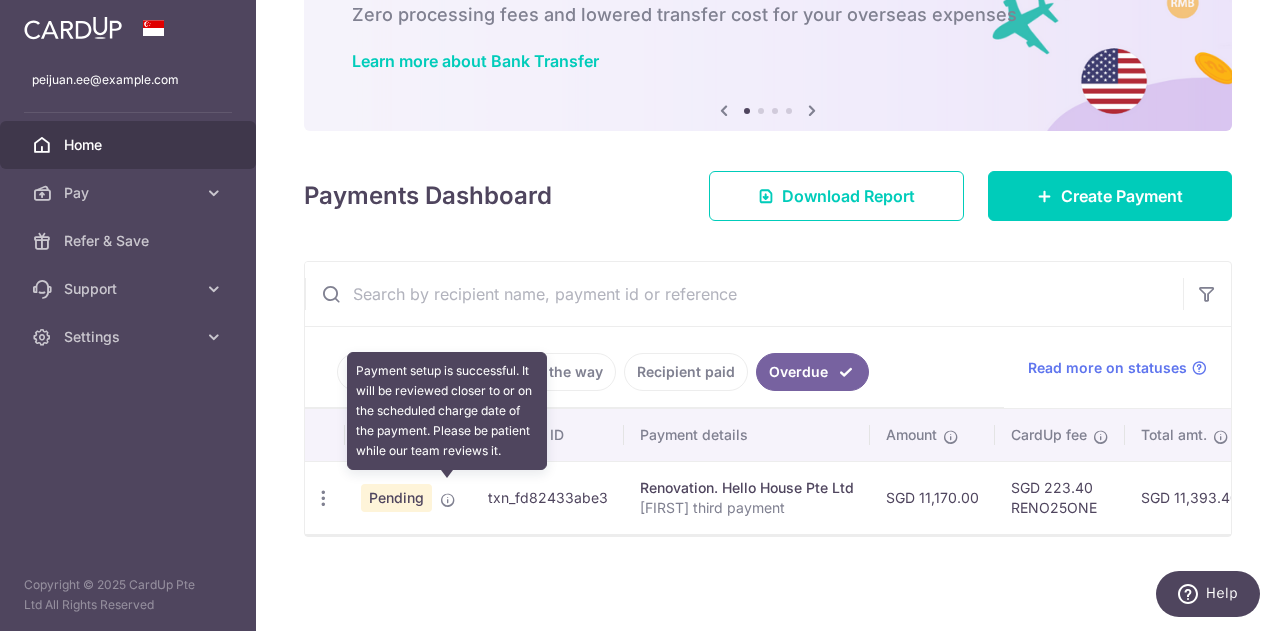 click at bounding box center (448, 500) 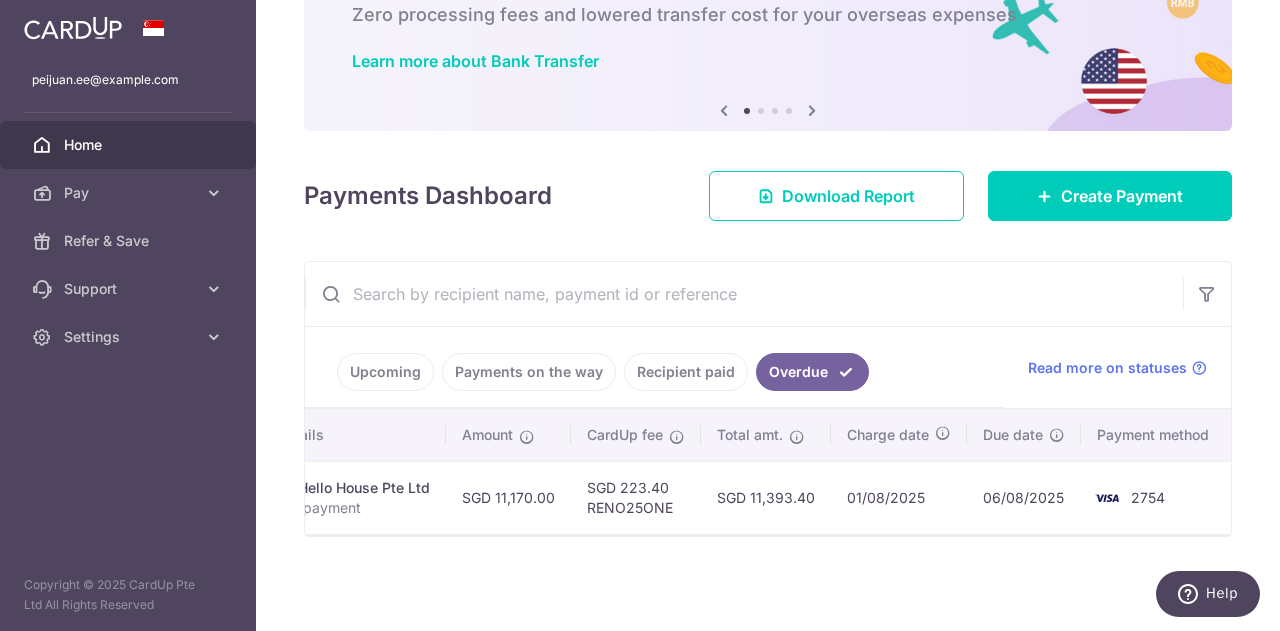 scroll, scrollTop: 0, scrollLeft: 0, axis: both 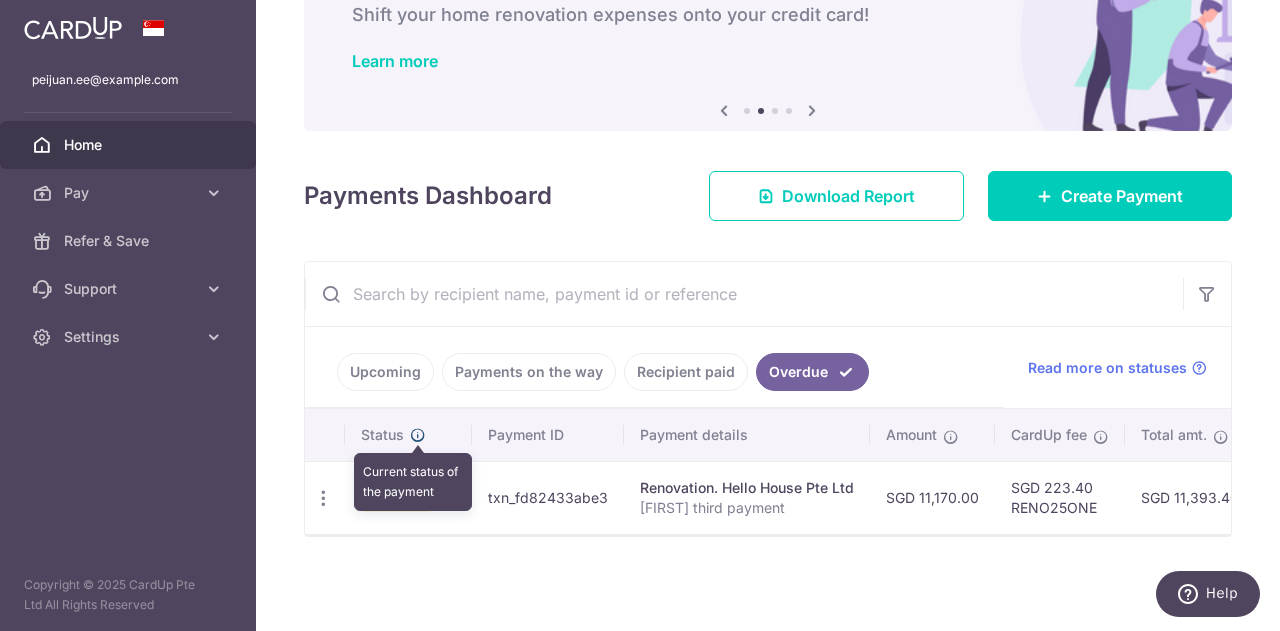 click at bounding box center (418, 435) 